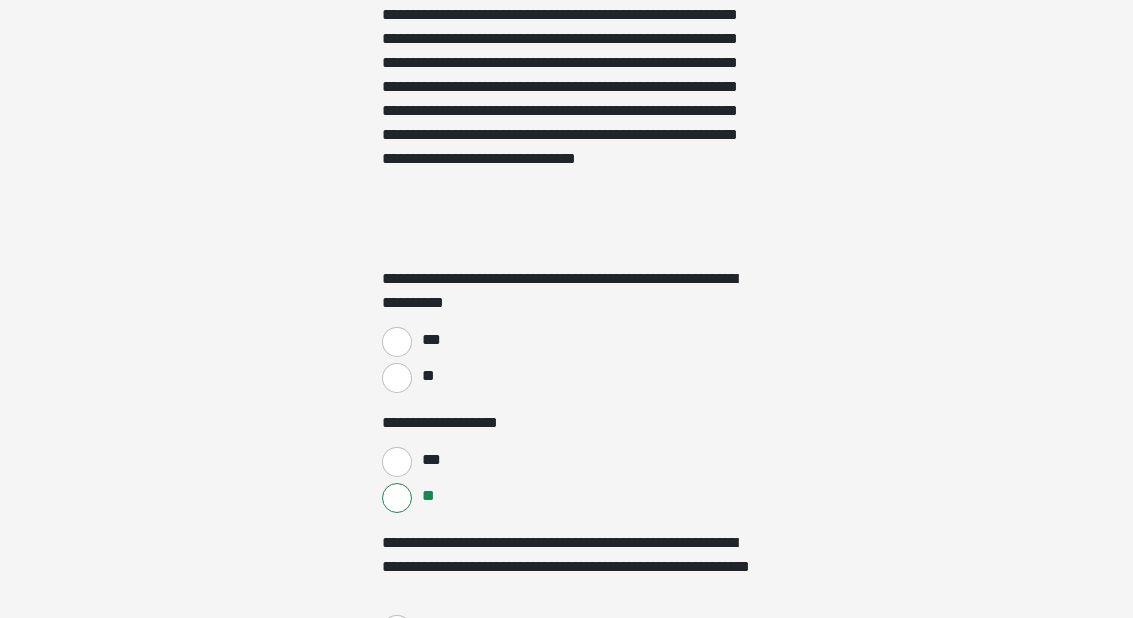 scroll, scrollTop: 533, scrollLeft: 0, axis: vertical 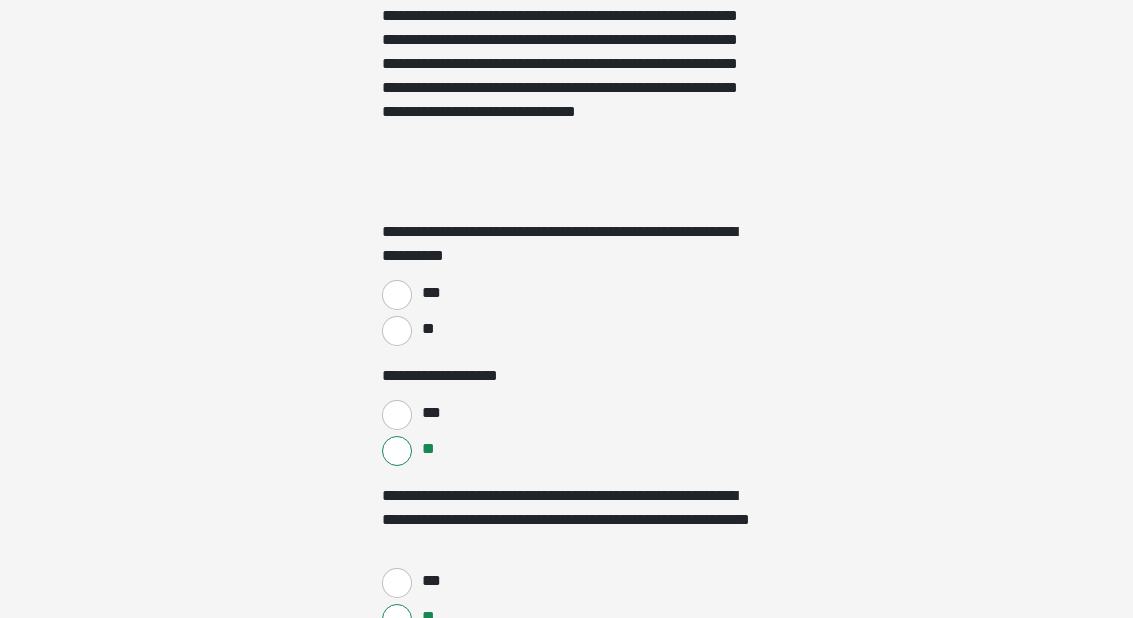 click on "**" at bounding box center (429, 329) 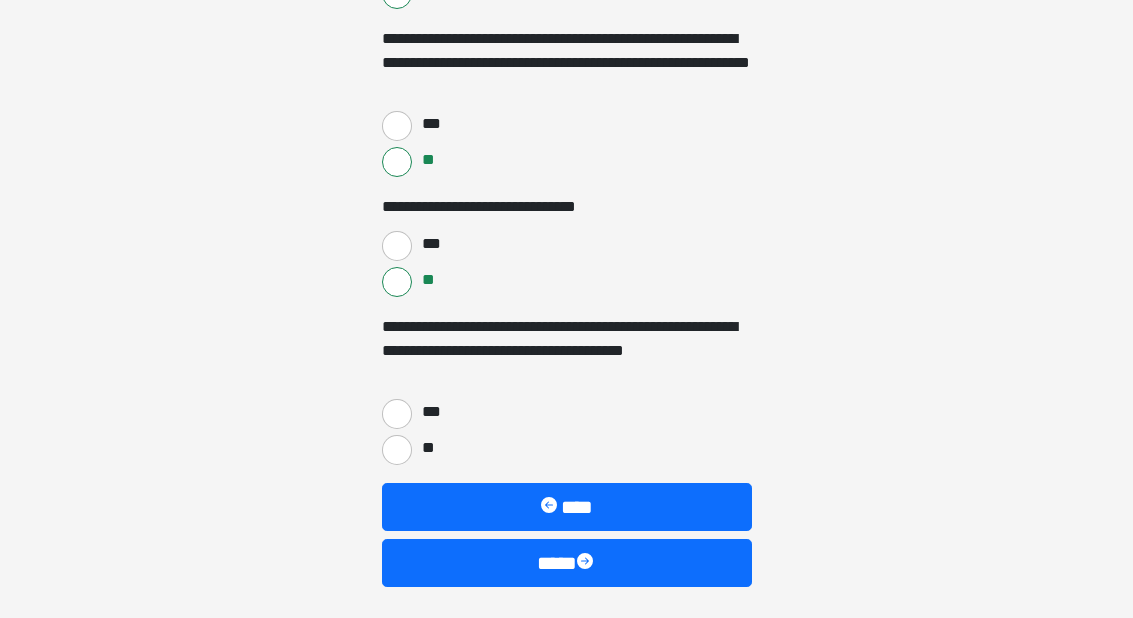 scroll, scrollTop: 990, scrollLeft: 0, axis: vertical 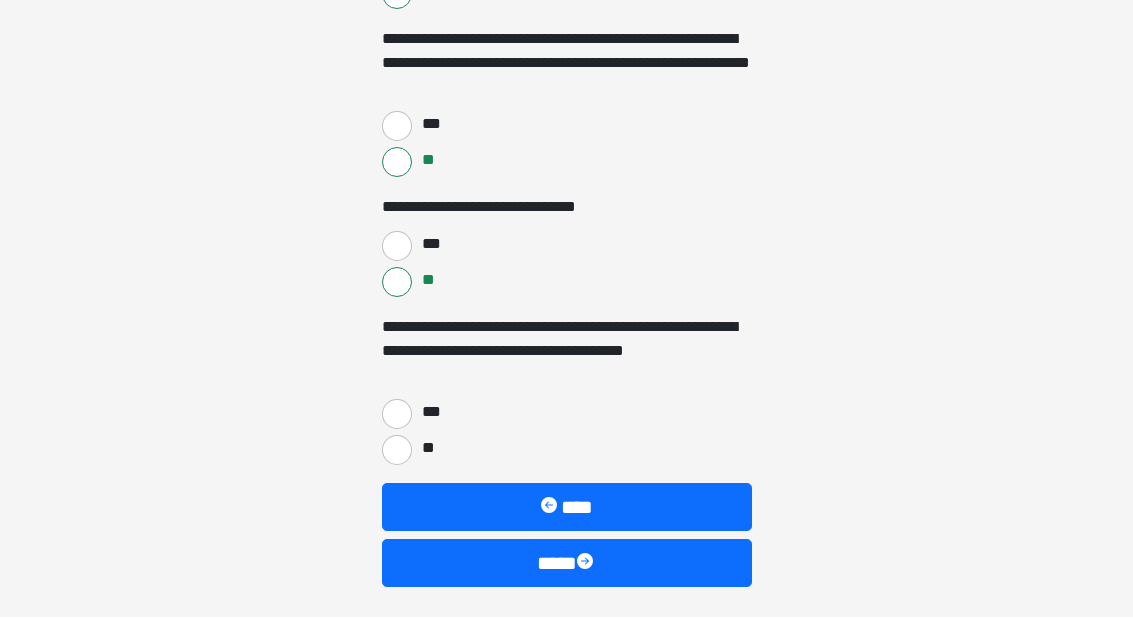 click on "**" at bounding box center [397, 451] 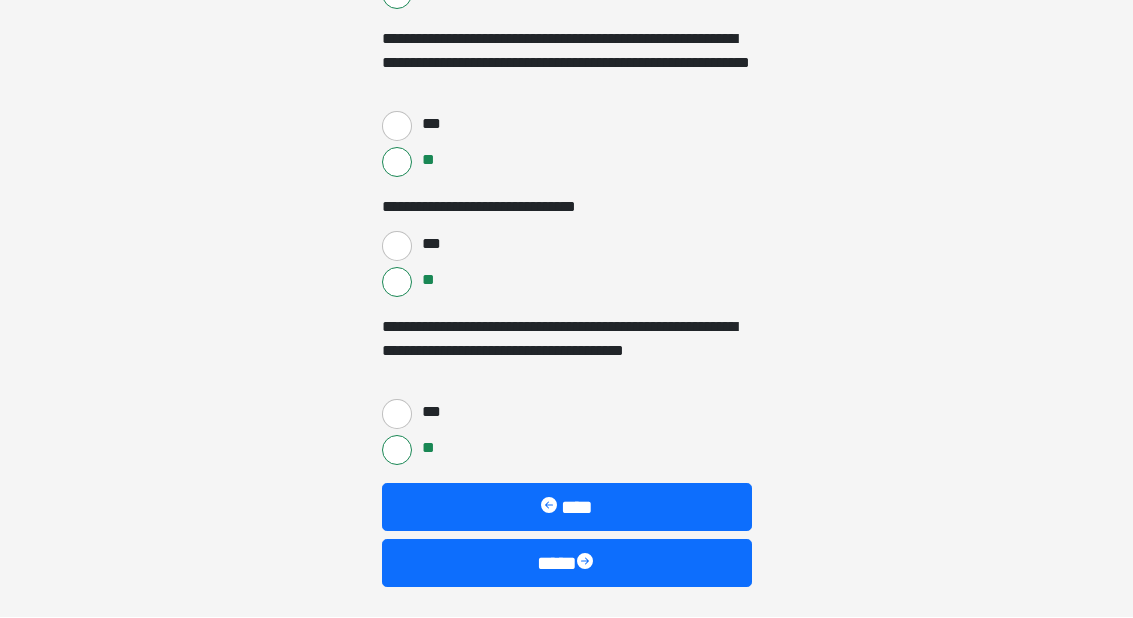 click on "***" at bounding box center [397, 415] 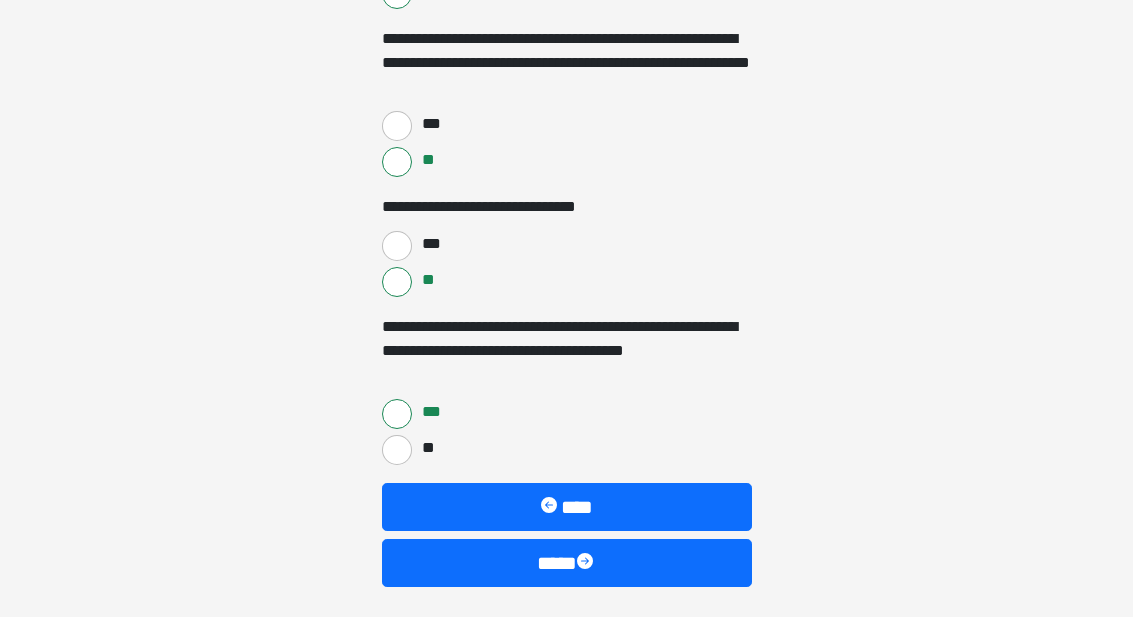click on "****" at bounding box center (567, 564) 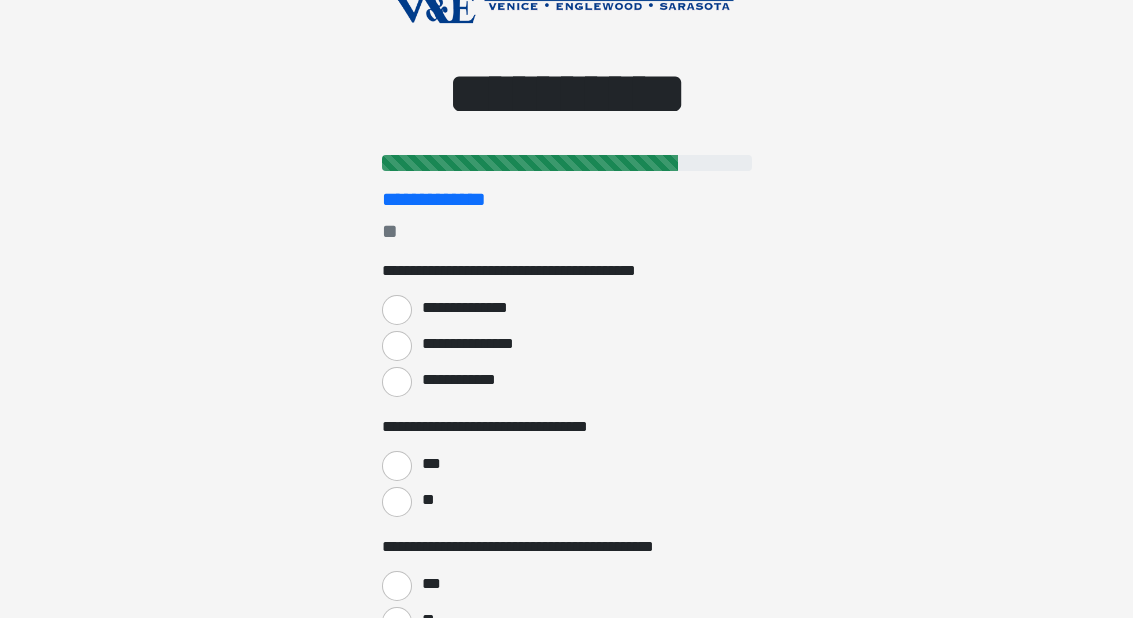 scroll, scrollTop: 110, scrollLeft: 0, axis: vertical 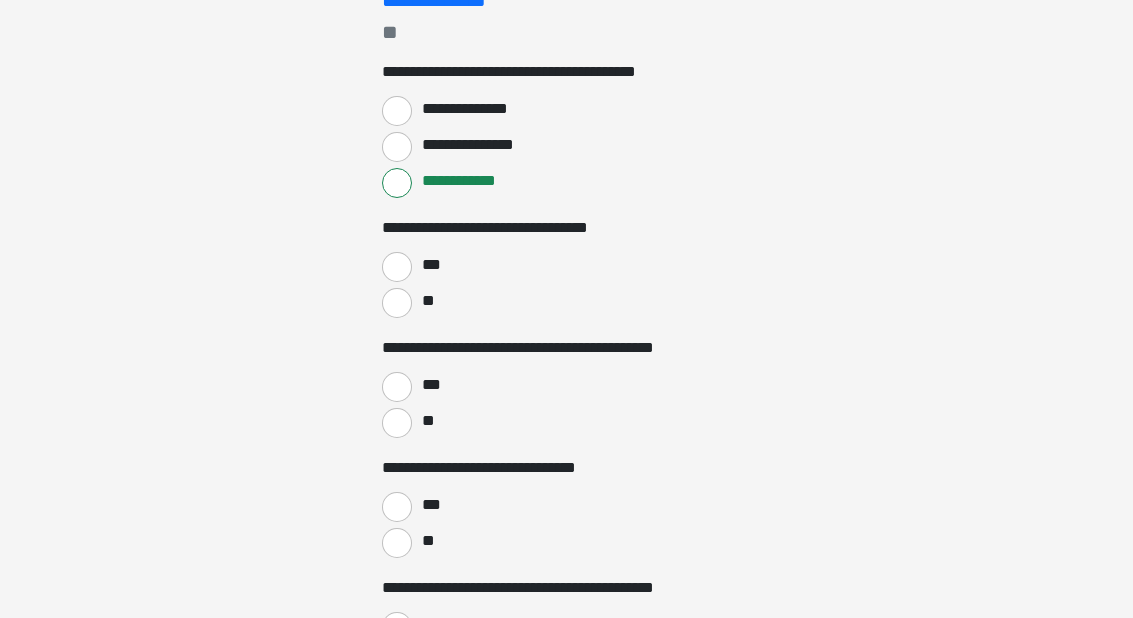click on "***" at bounding box center (397, 387) 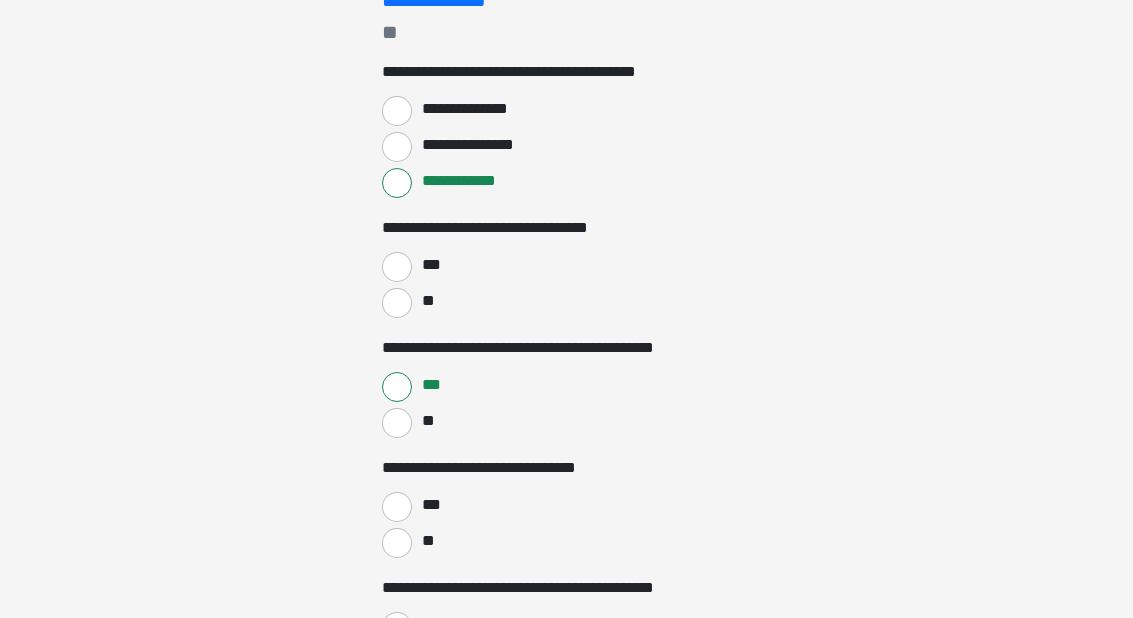 click on "***" at bounding box center [397, 267] 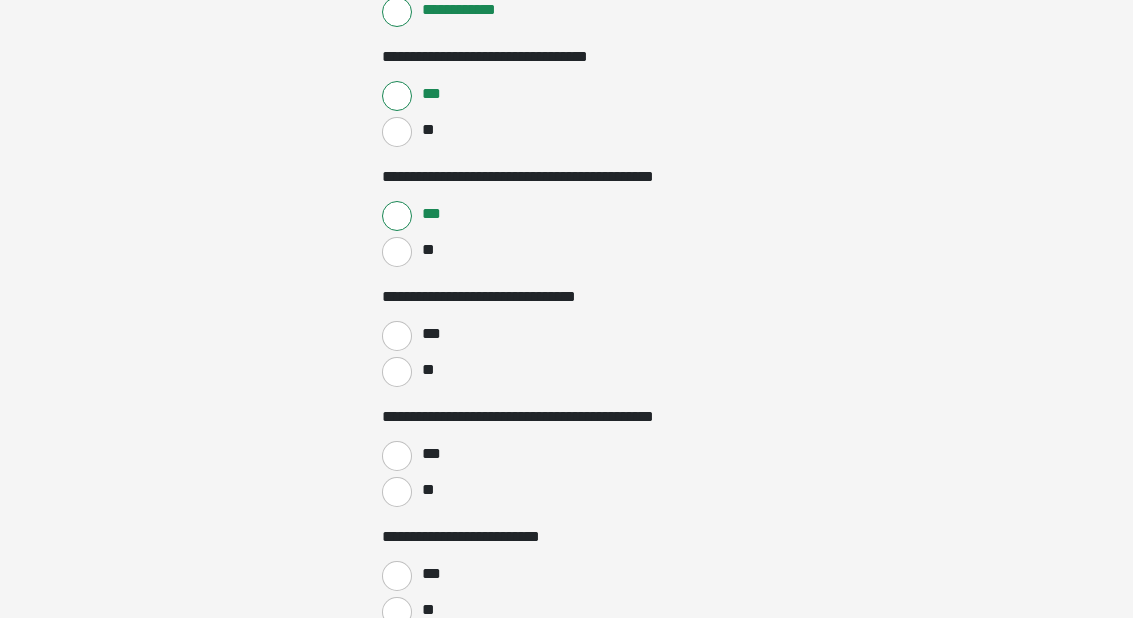 scroll, scrollTop: 481, scrollLeft: 0, axis: vertical 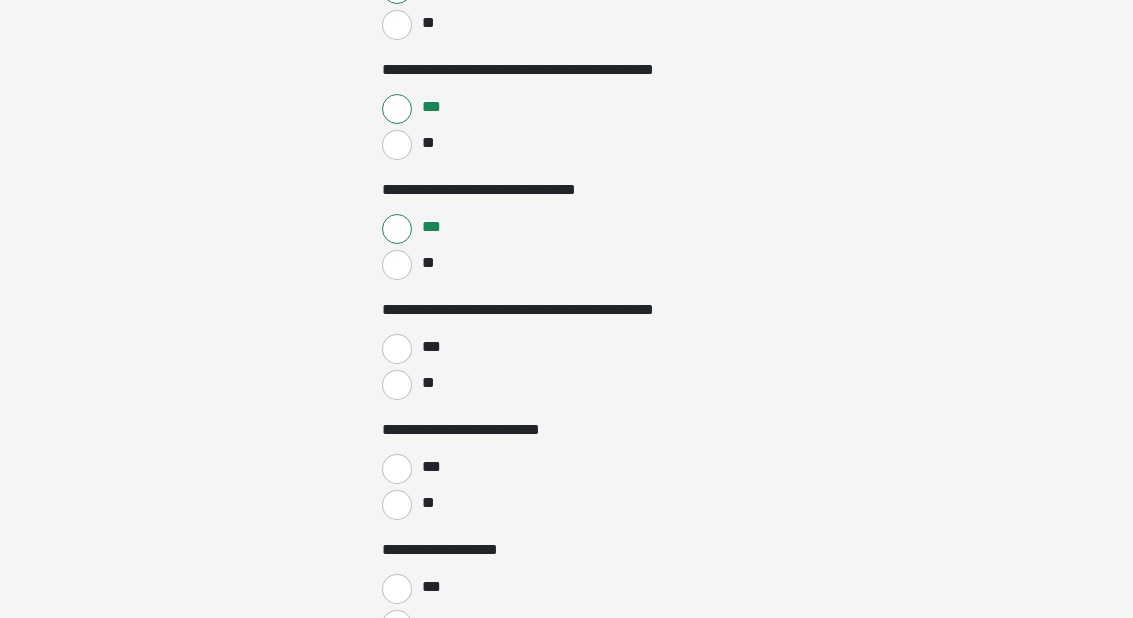 click on "***" at bounding box center (397, 349) 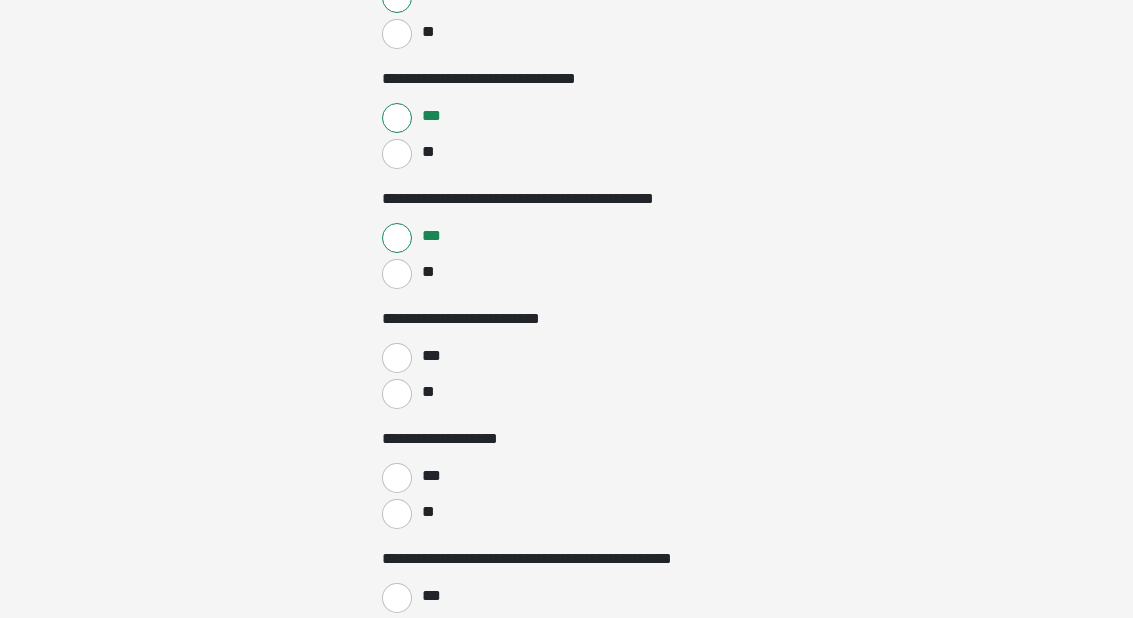scroll, scrollTop: 715, scrollLeft: 0, axis: vertical 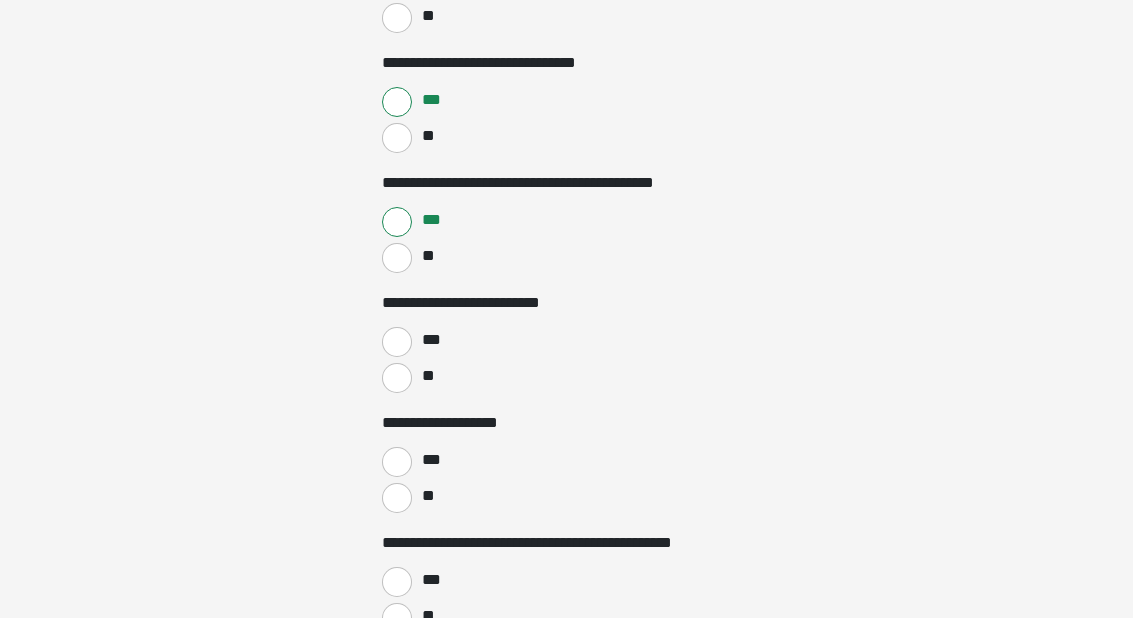 click on "**" at bounding box center (397, 378) 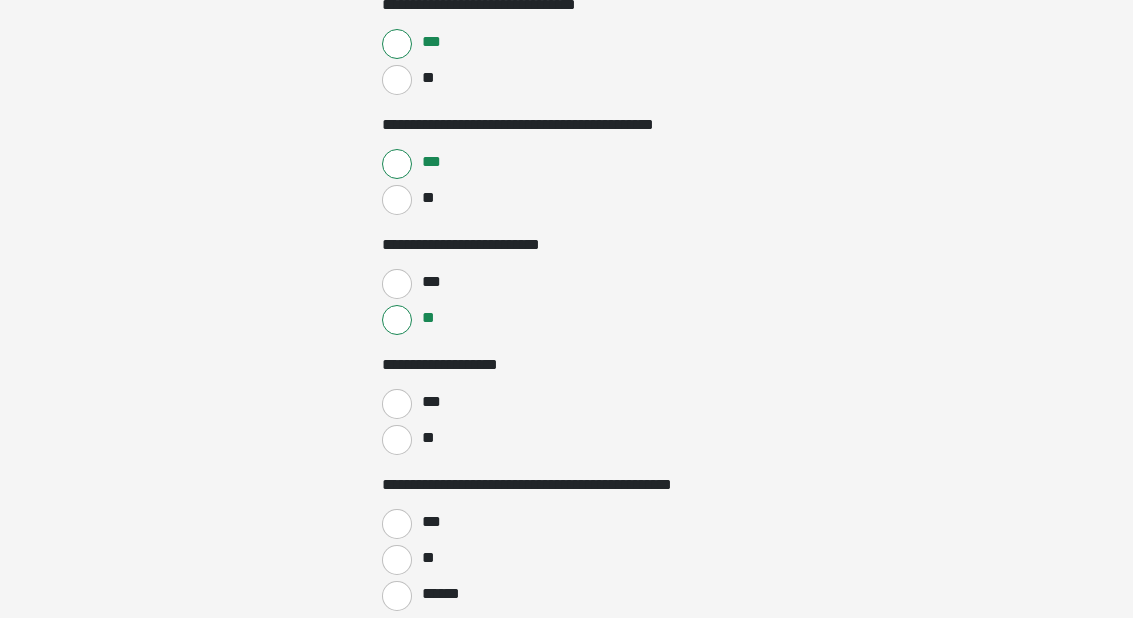 scroll, scrollTop: 812, scrollLeft: 0, axis: vertical 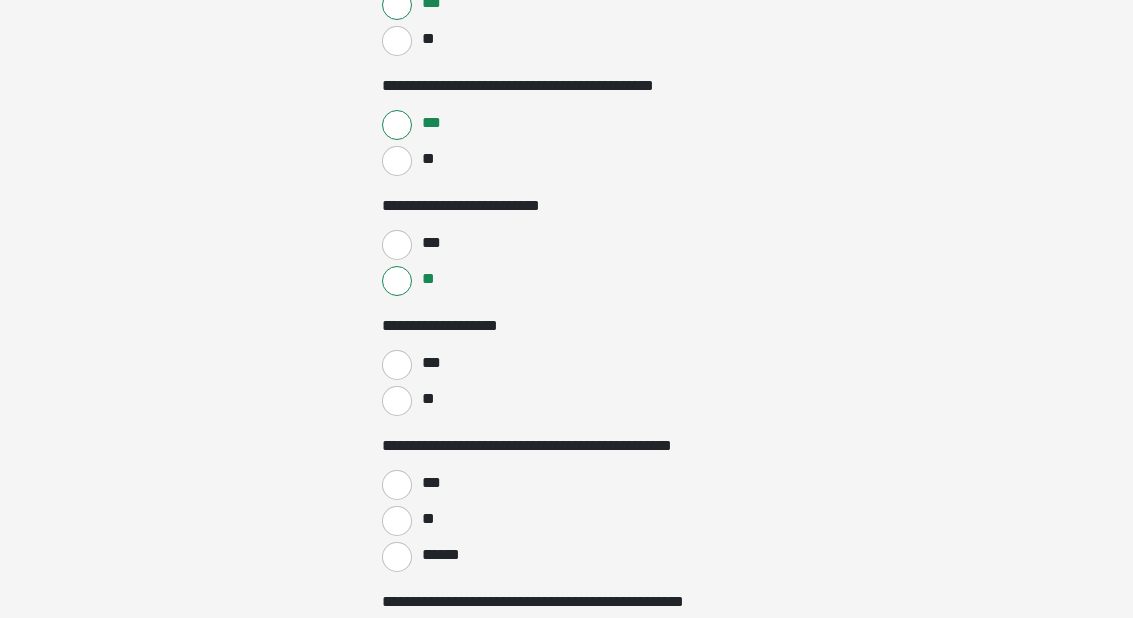 click on "**" at bounding box center [397, 401] 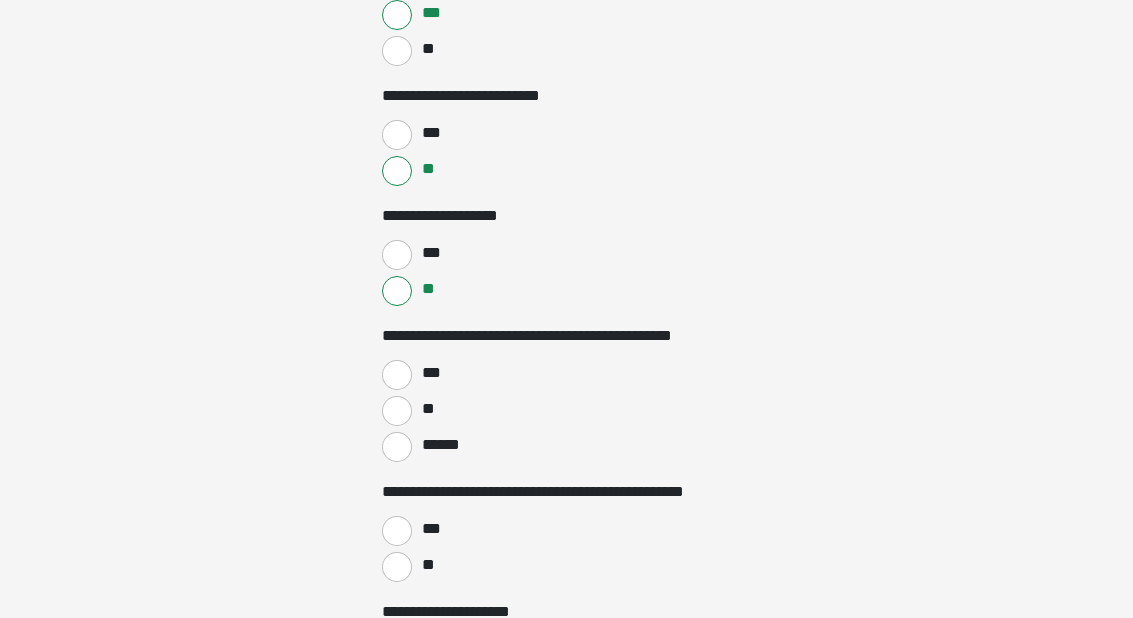 scroll, scrollTop: 955, scrollLeft: 0, axis: vertical 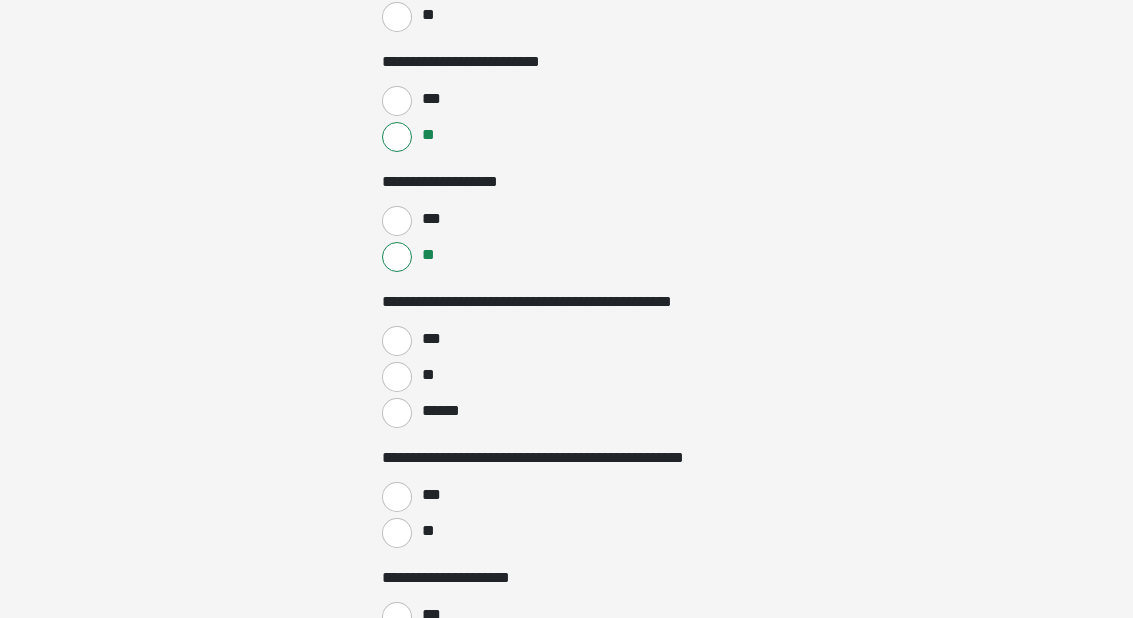 click on "**" at bounding box center (397, 377) 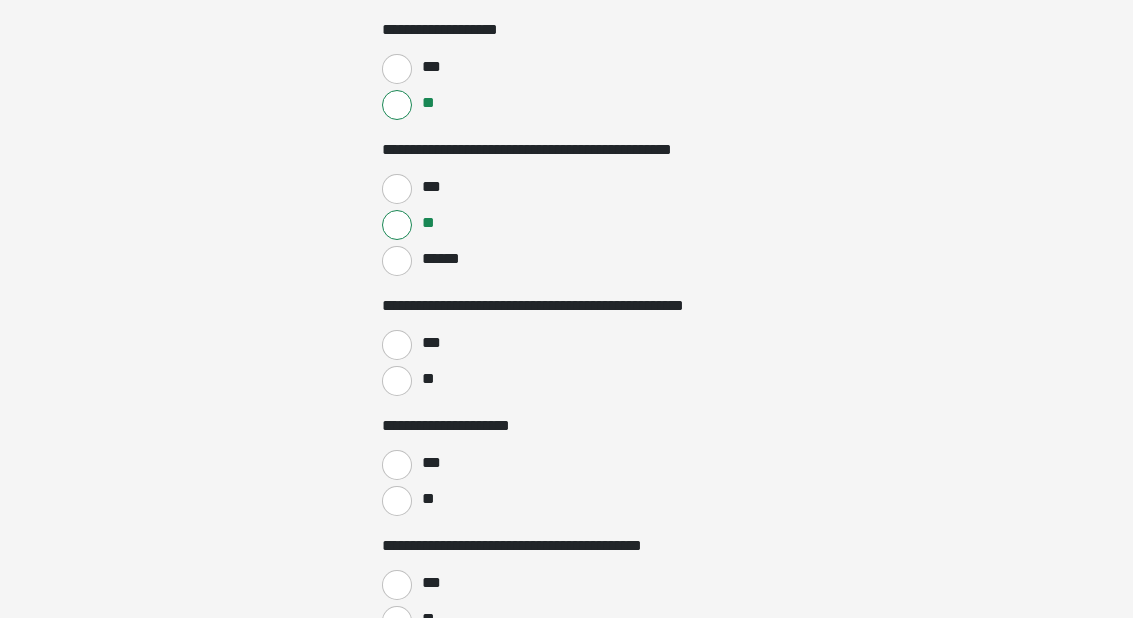scroll, scrollTop: 1108, scrollLeft: 0, axis: vertical 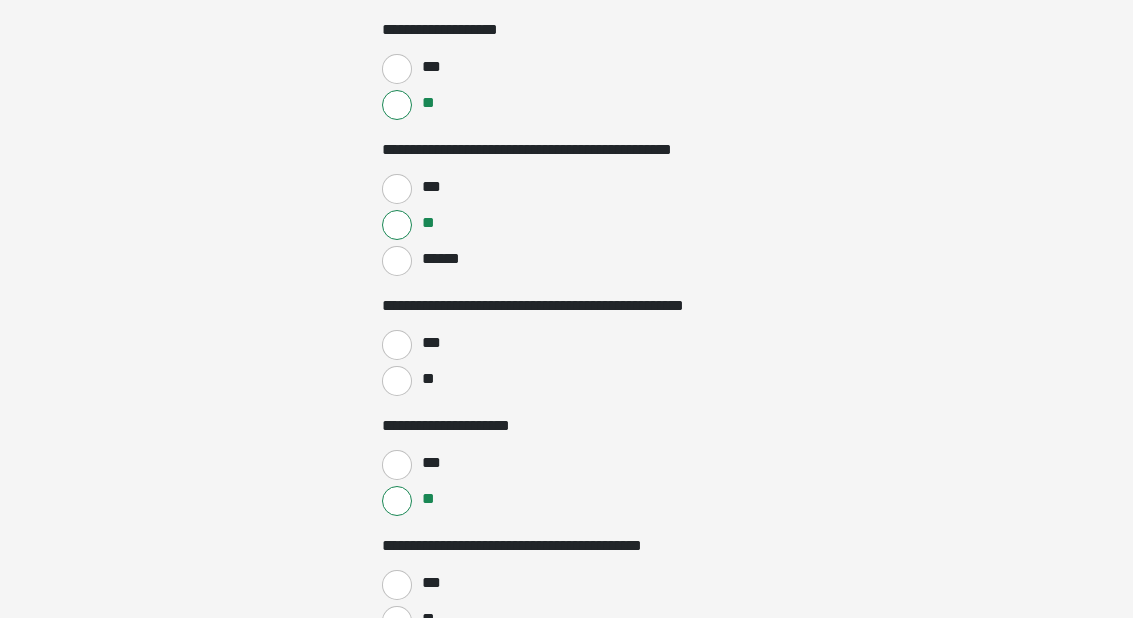 click on "***" at bounding box center (397, 345) 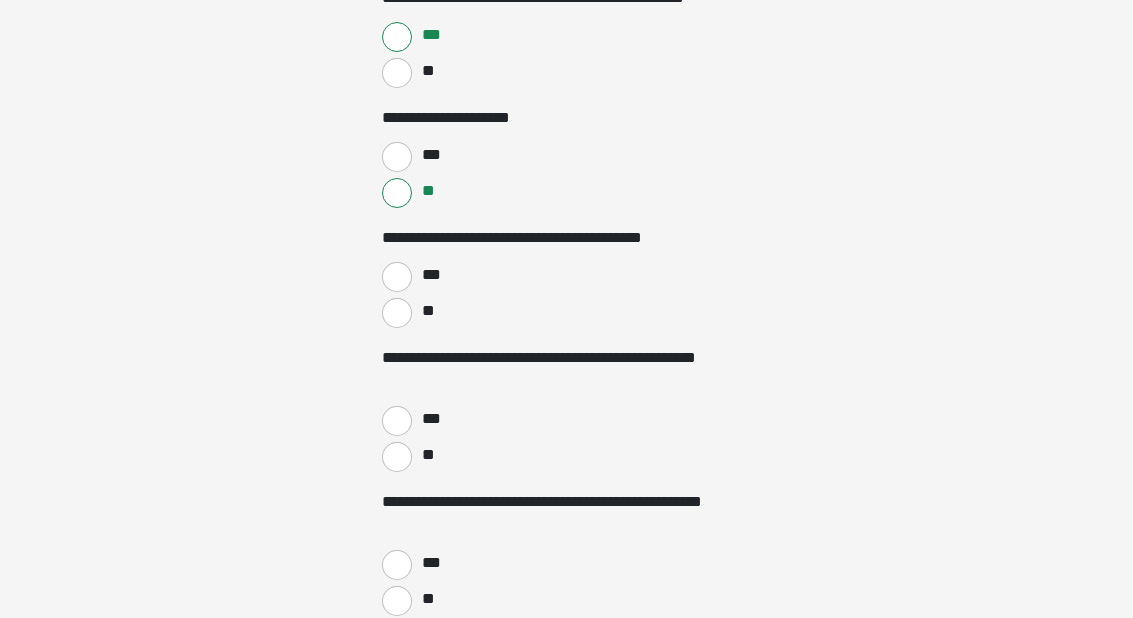 scroll, scrollTop: 1415, scrollLeft: 0, axis: vertical 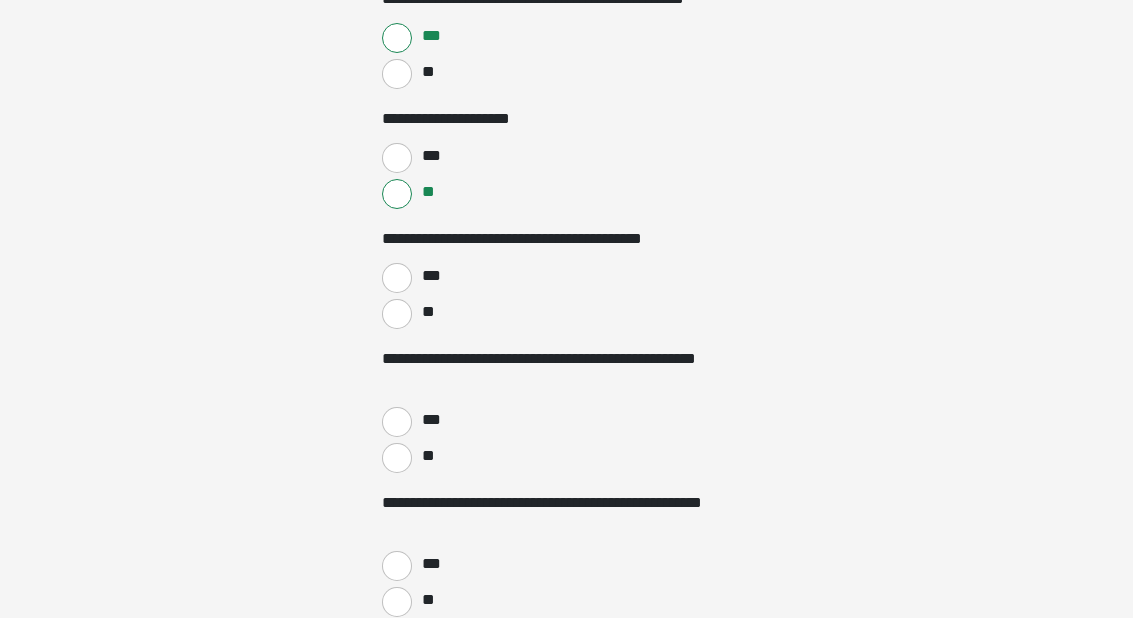 click on "**" at bounding box center [397, 314] 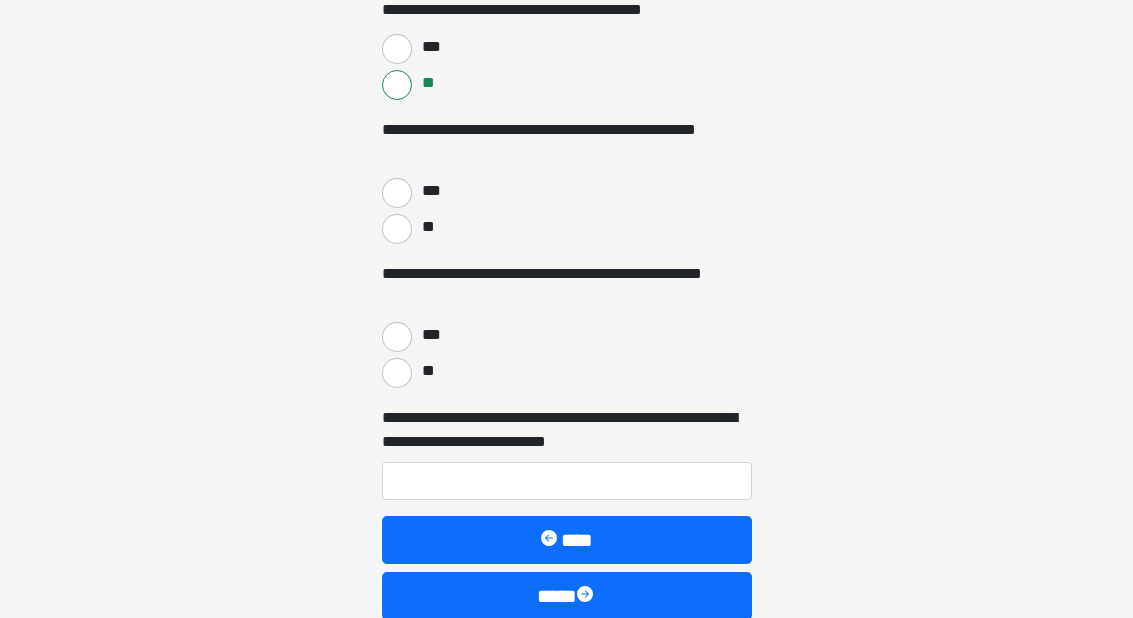 scroll, scrollTop: 1600, scrollLeft: 0, axis: vertical 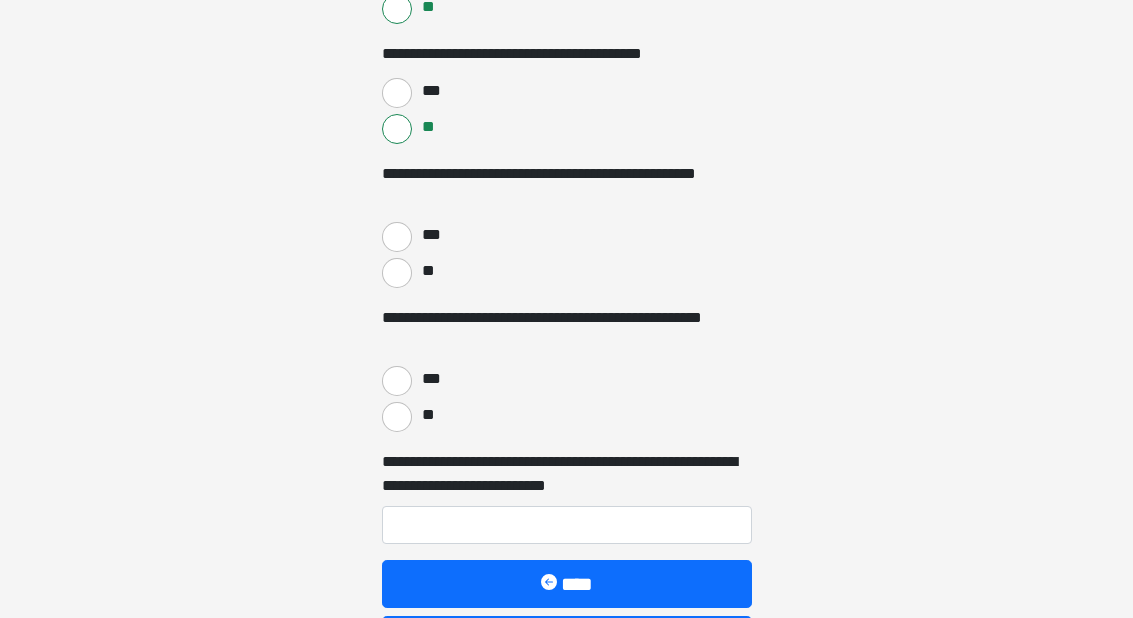 click on "**" at bounding box center (397, 273) 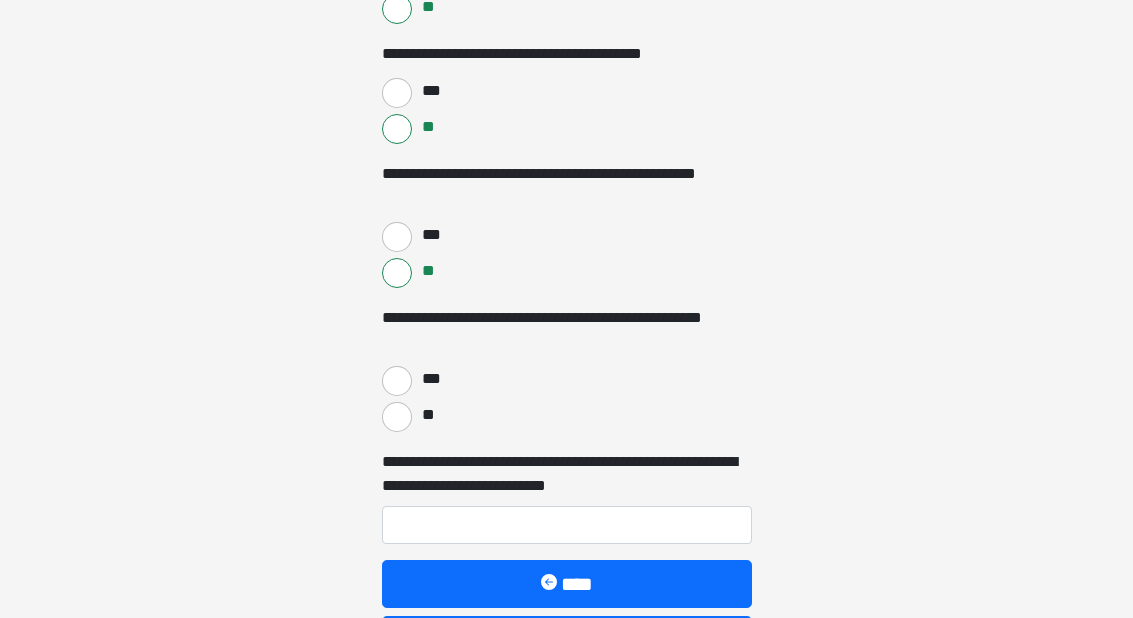 click on "**" at bounding box center [427, 415] 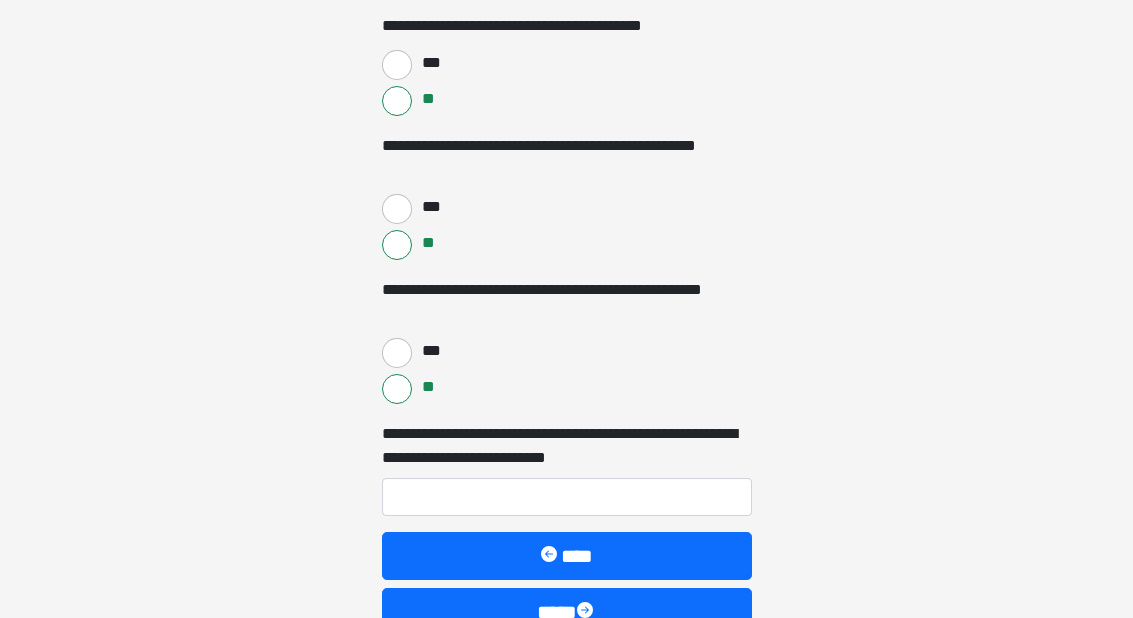 scroll, scrollTop: 1676, scrollLeft: 0, axis: vertical 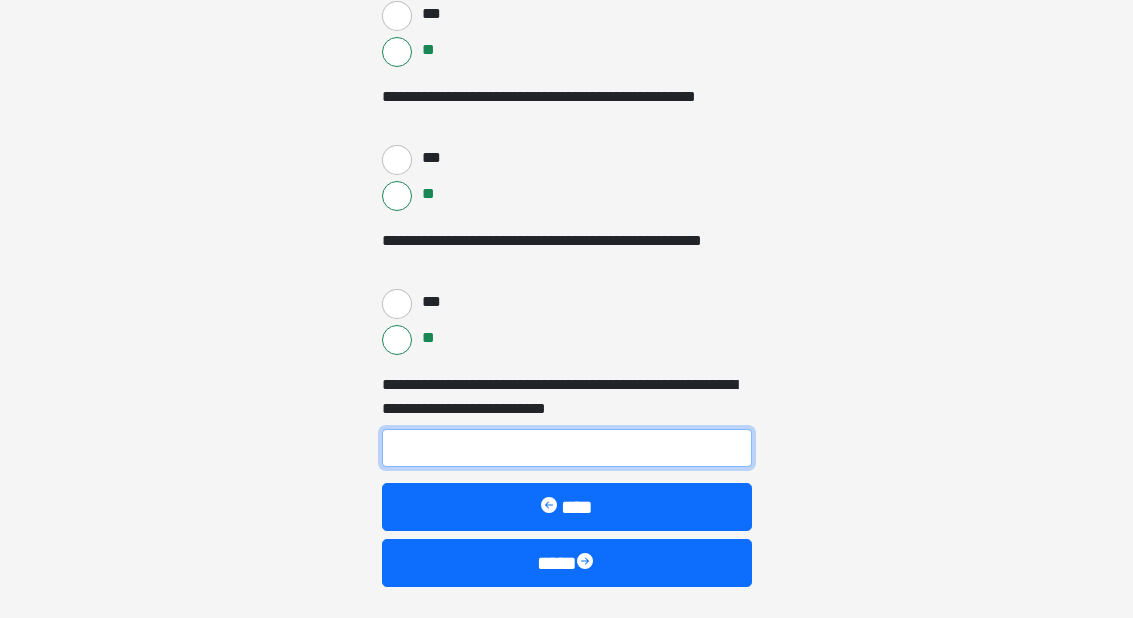 click on "**********" at bounding box center [567, 449] 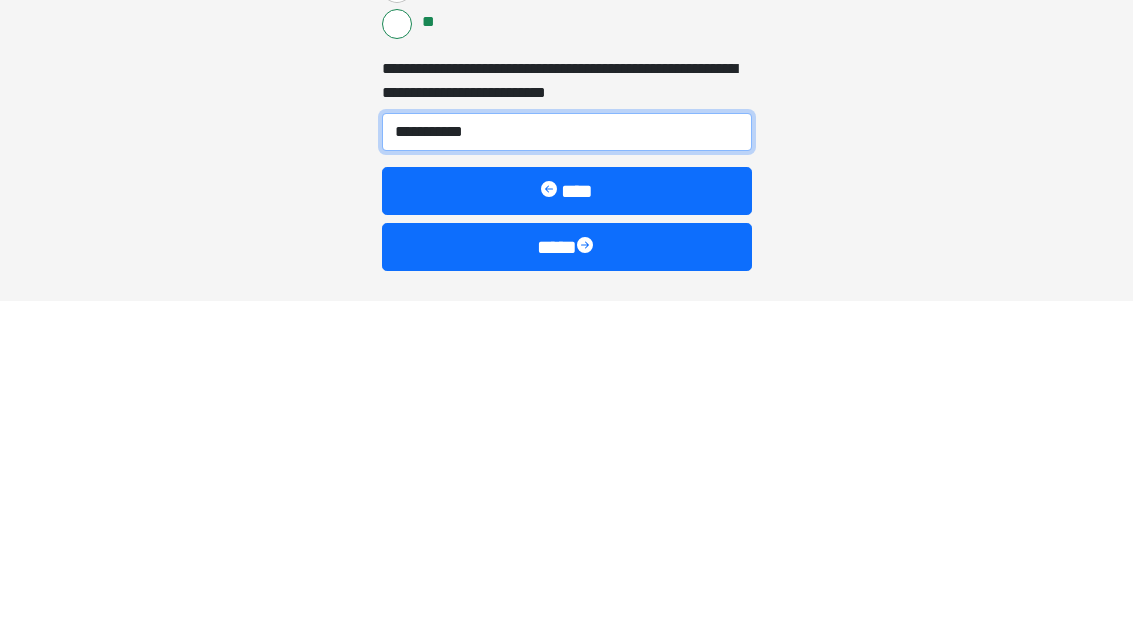 type on "**********" 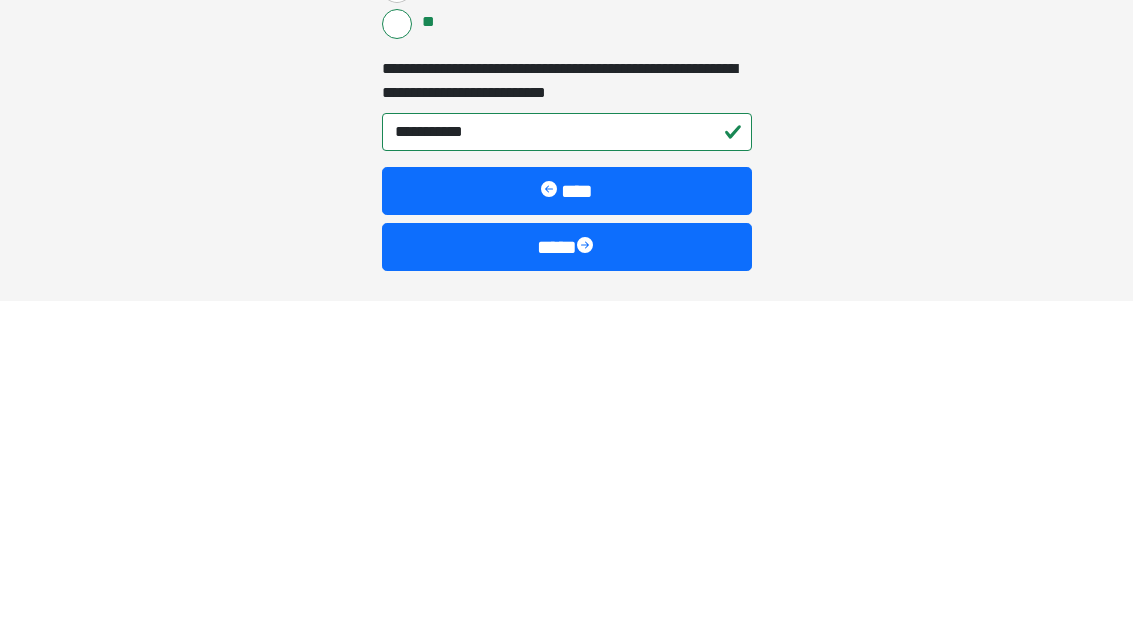 click on "****" at bounding box center [567, 564] 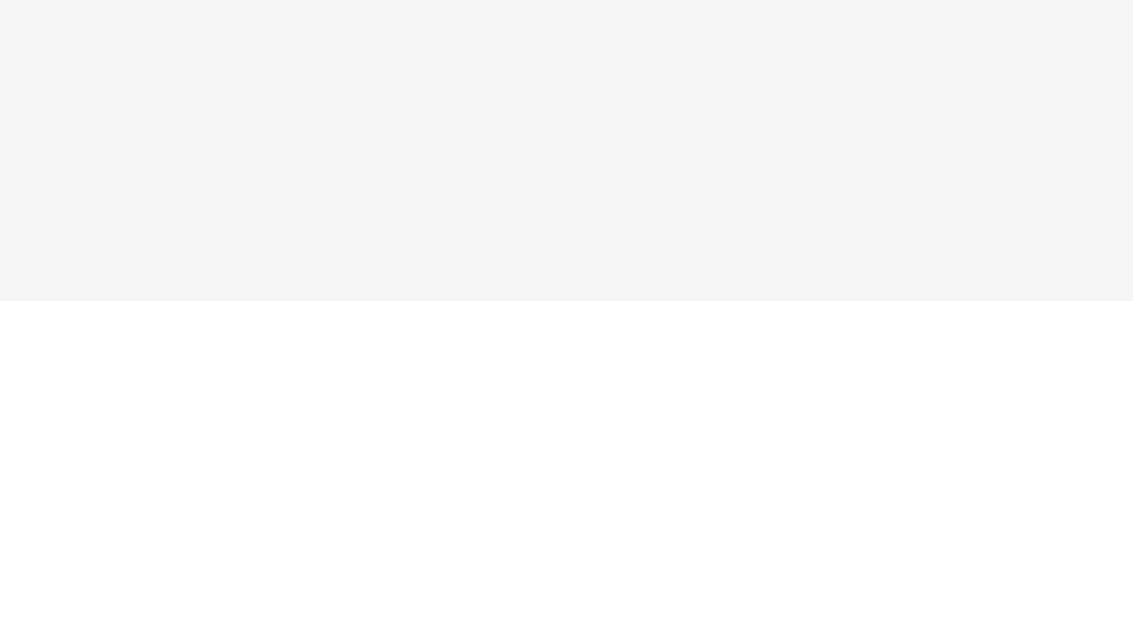 scroll, scrollTop: 149, scrollLeft: 0, axis: vertical 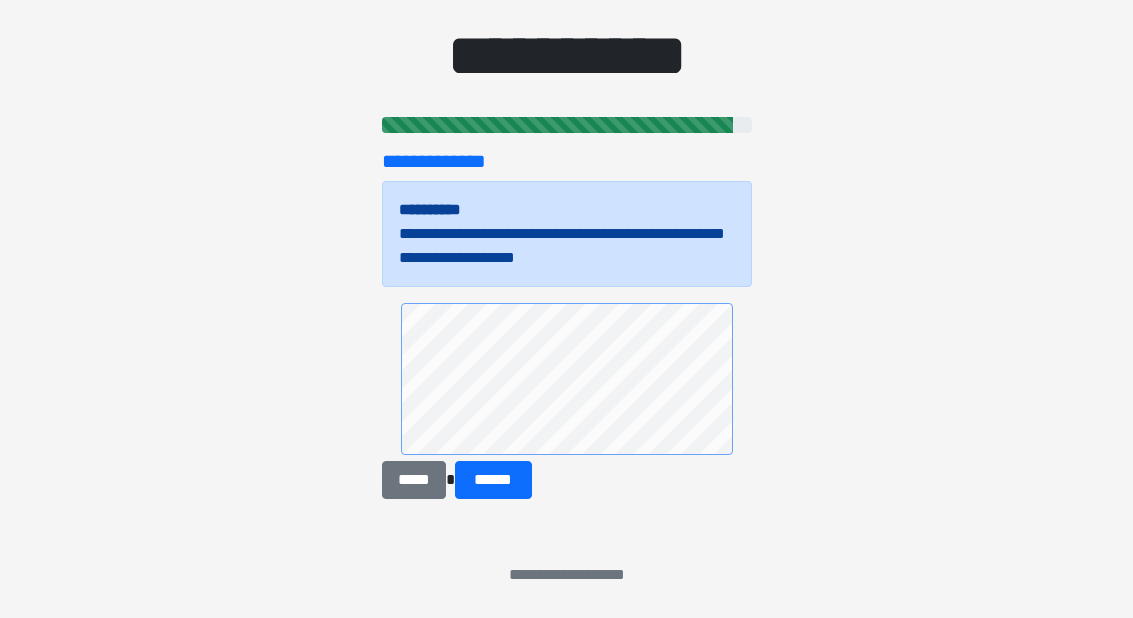 click on "*****" at bounding box center [414, 480] 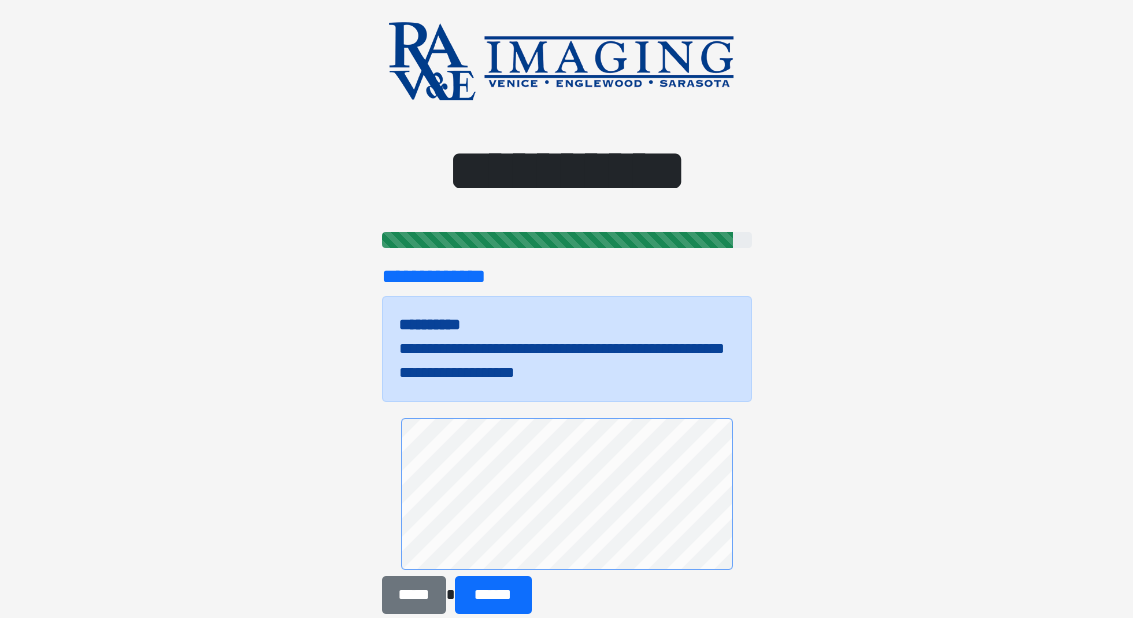 scroll, scrollTop: 76, scrollLeft: 0, axis: vertical 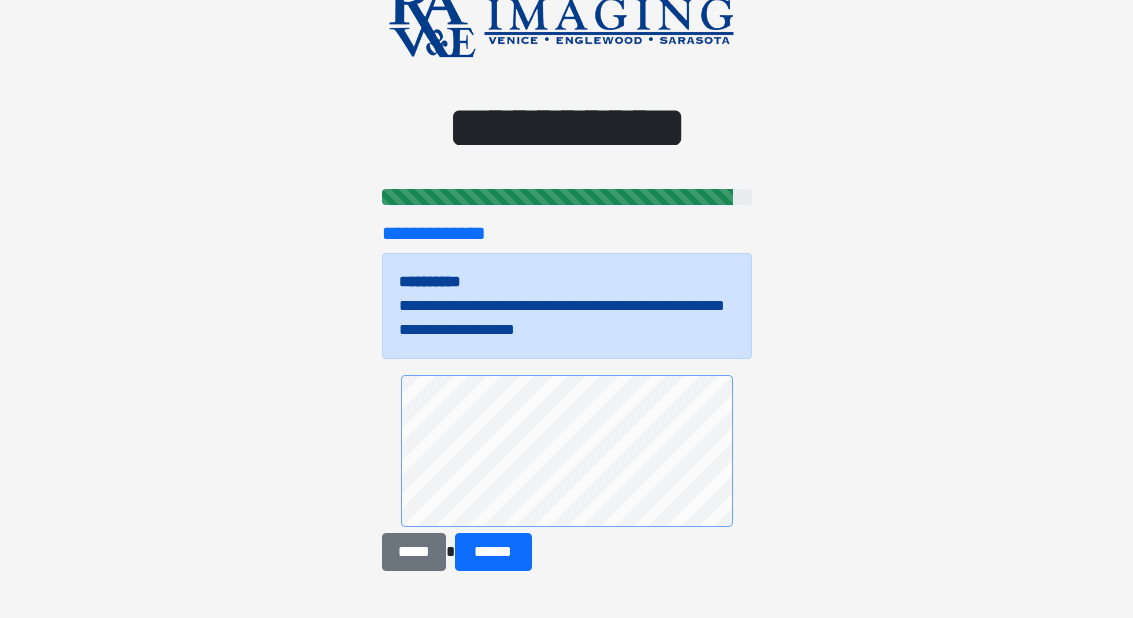 click on "******" at bounding box center [493, 553] 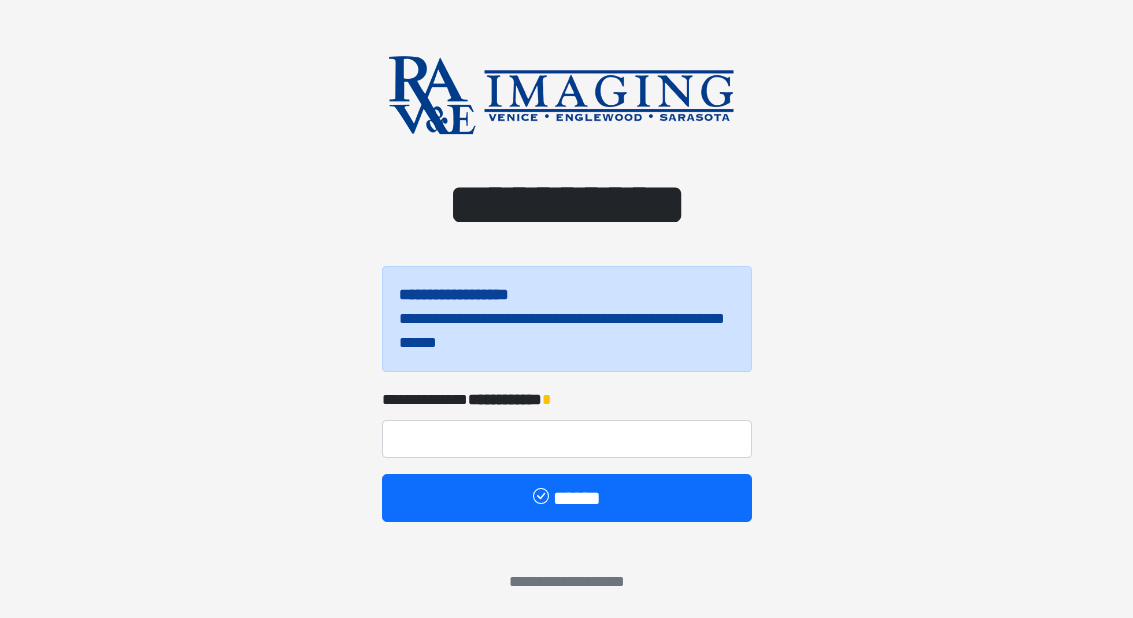 scroll, scrollTop: 0, scrollLeft: 0, axis: both 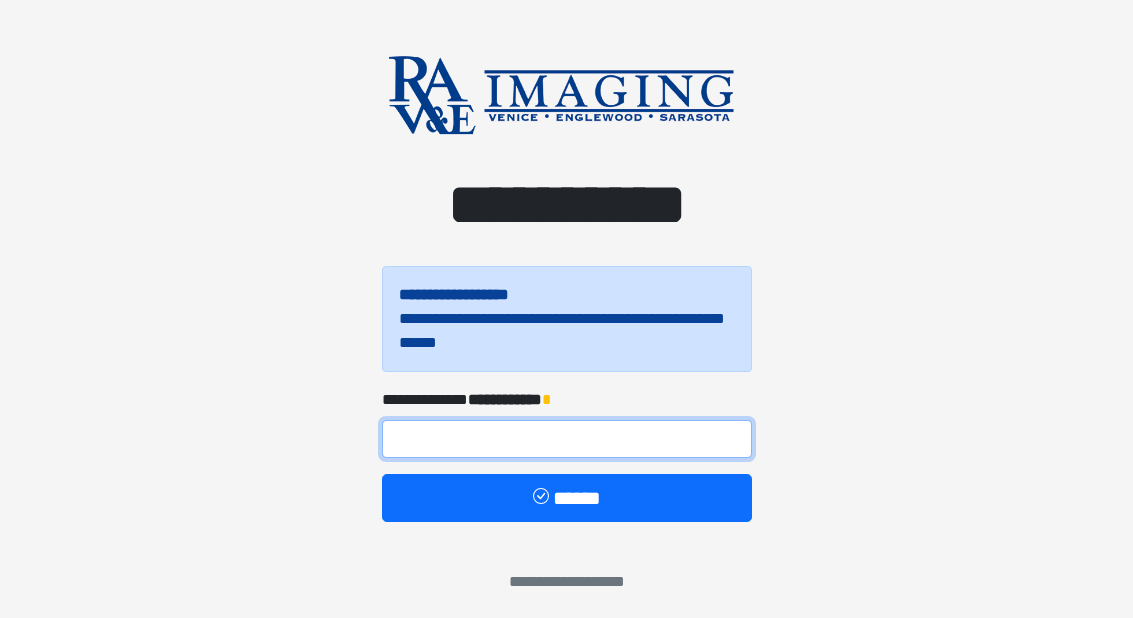 click at bounding box center [567, 439] 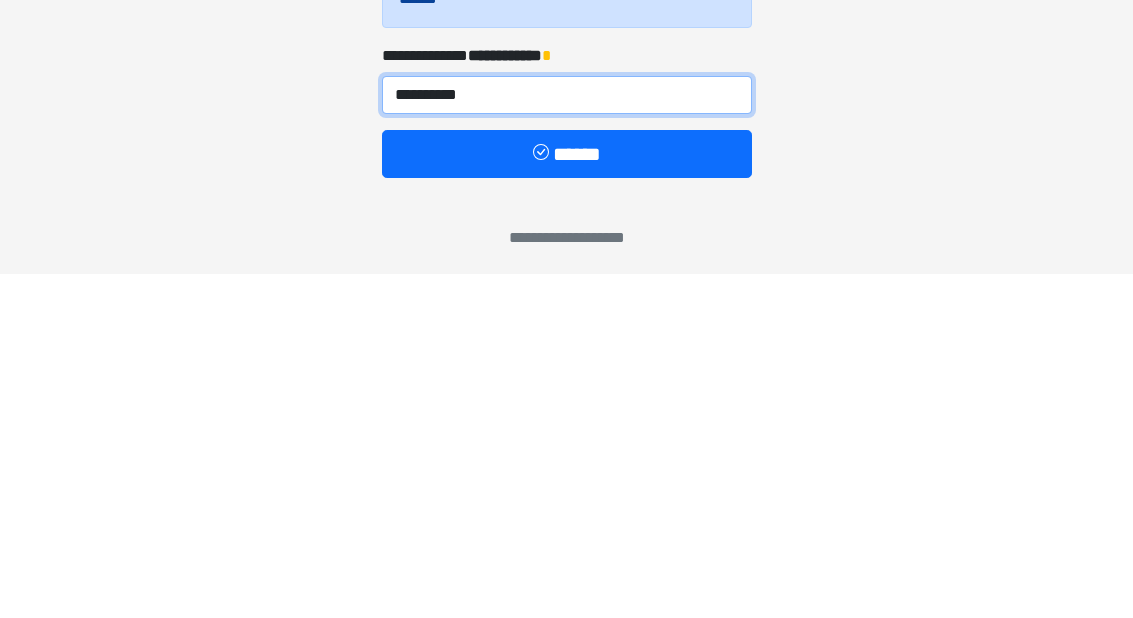 type on "**********" 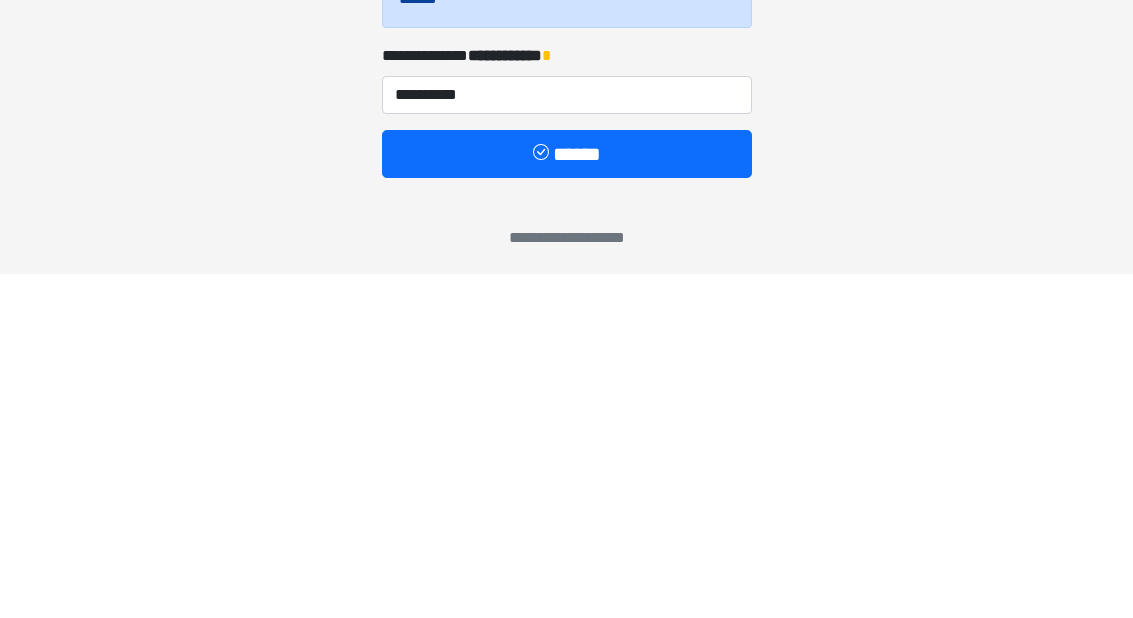 click on "******" at bounding box center (567, 498) 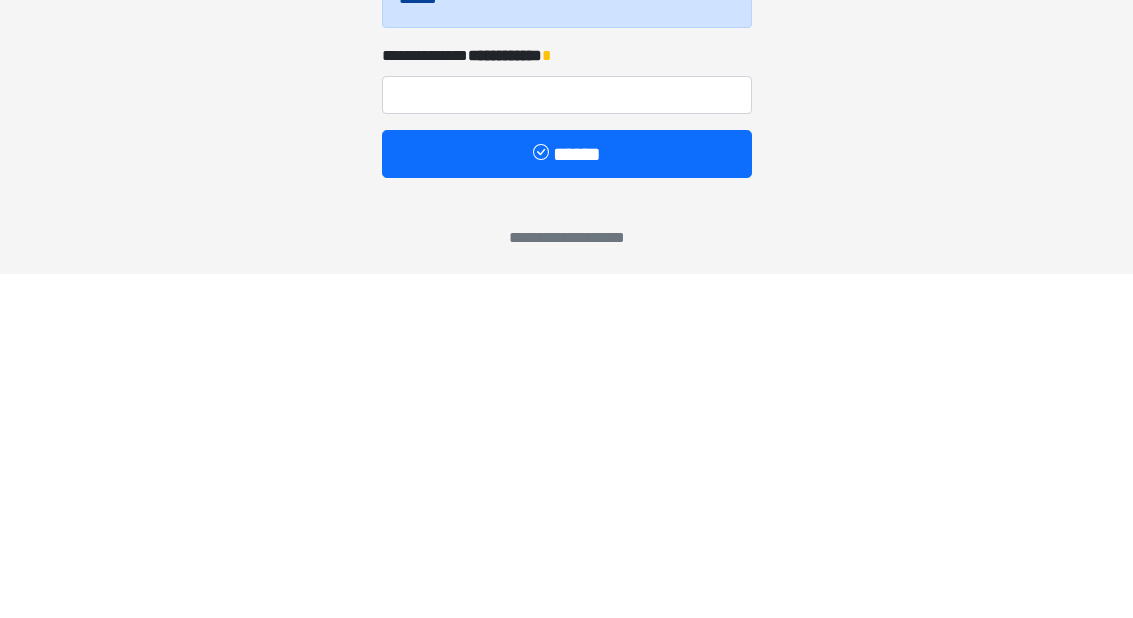 scroll, scrollTop: 7, scrollLeft: 0, axis: vertical 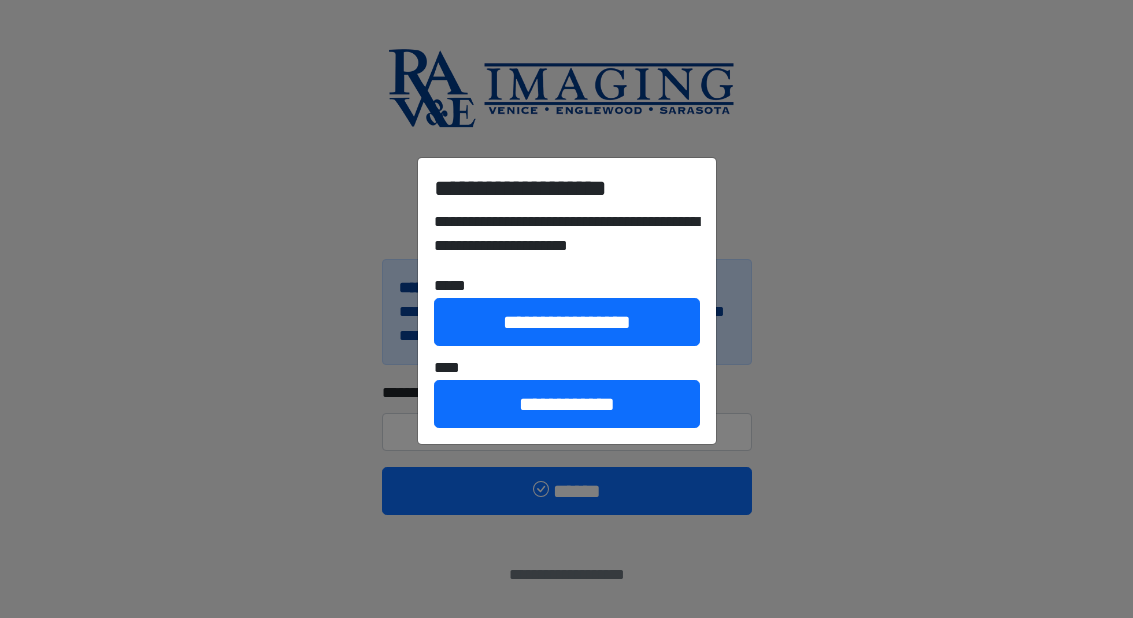 click on "**********" at bounding box center (567, 404) 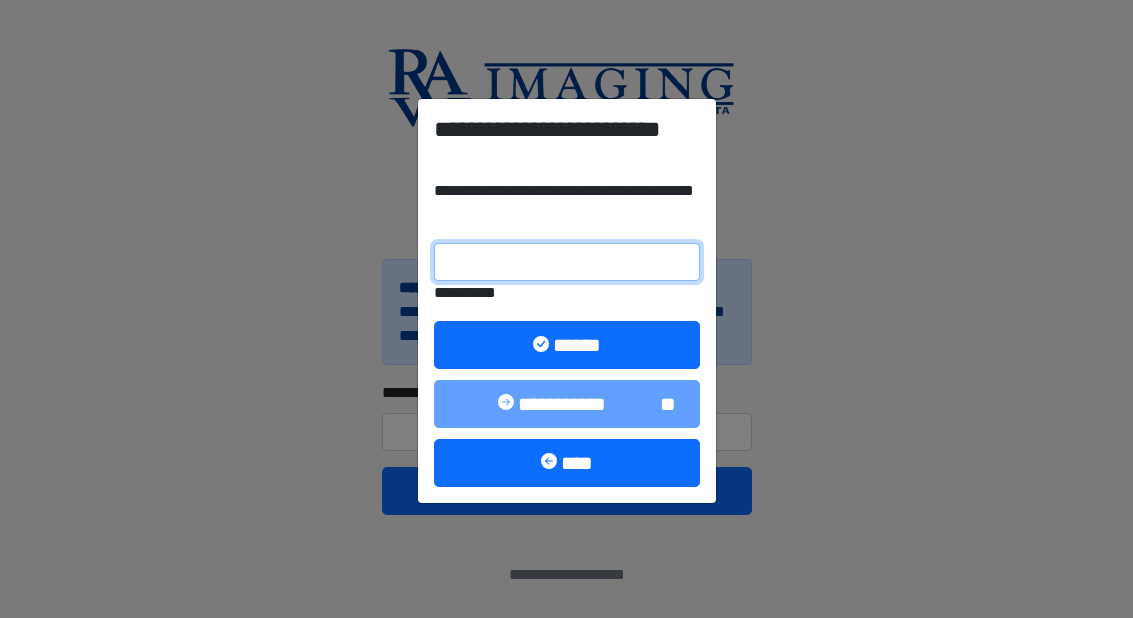 click on "**********" at bounding box center [567, 262] 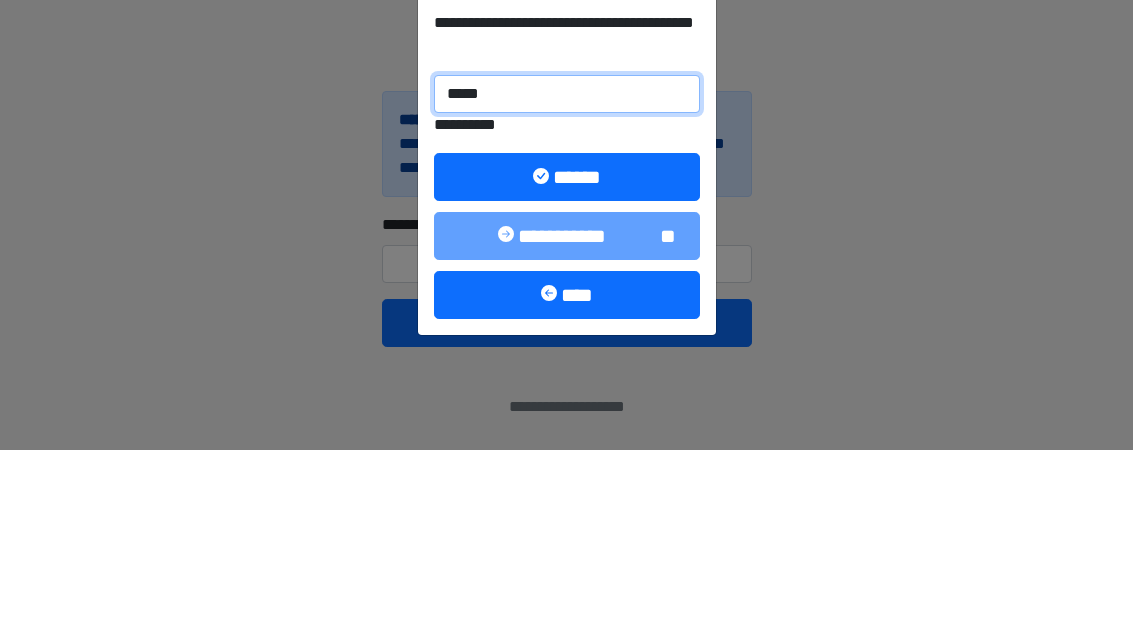 type on "******" 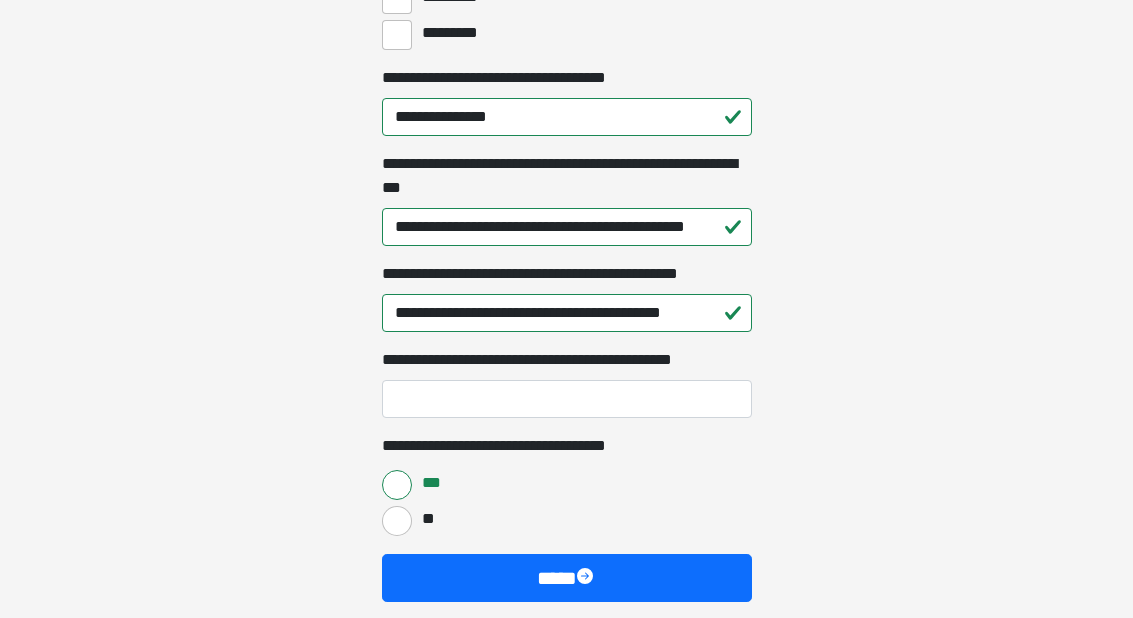 scroll, scrollTop: 1794, scrollLeft: 0, axis: vertical 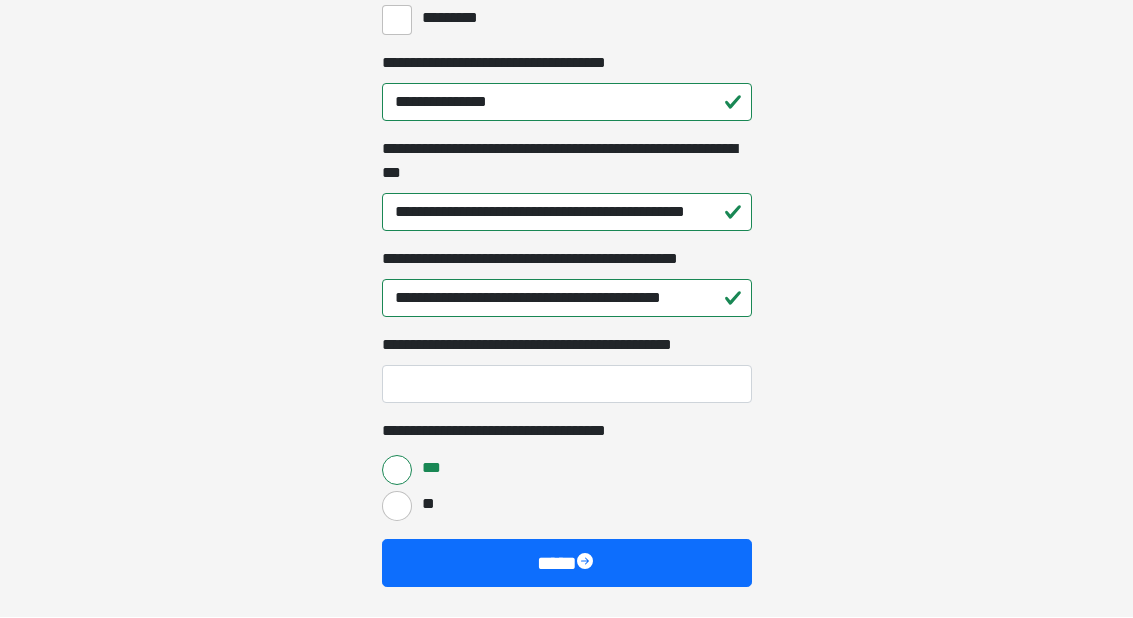 click at bounding box center [587, 564] 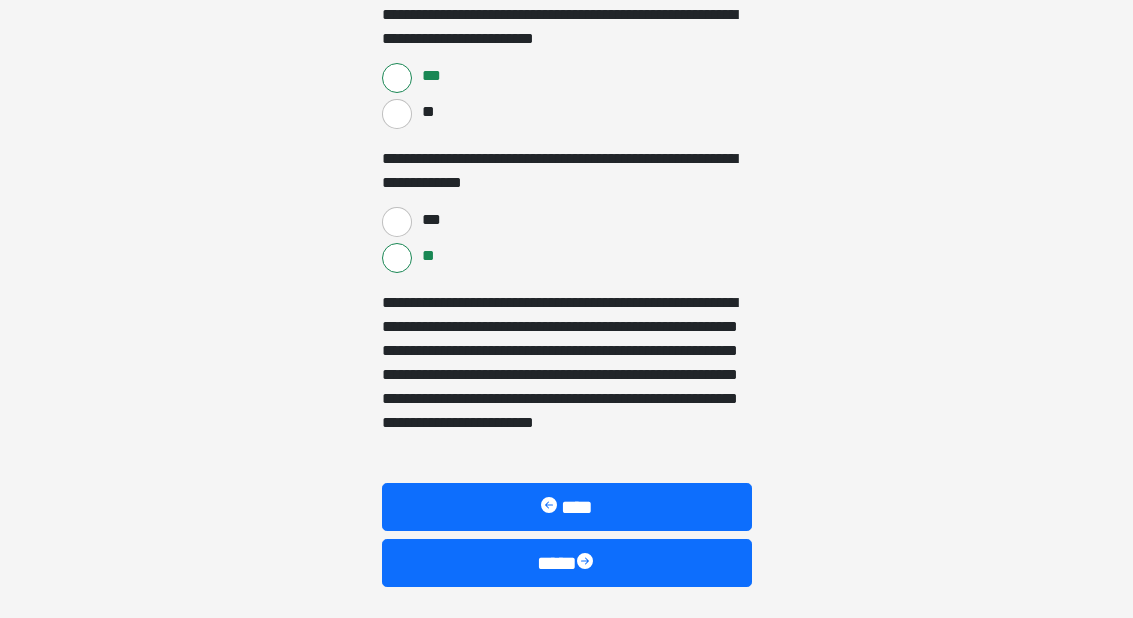scroll, scrollTop: 1626, scrollLeft: 0, axis: vertical 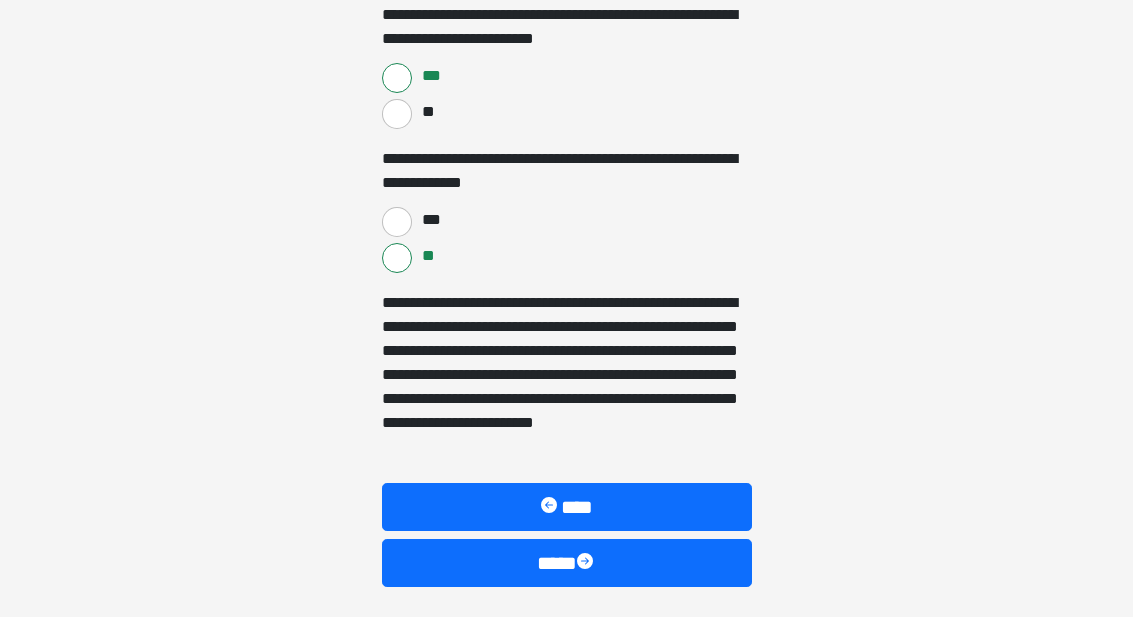 click at bounding box center [587, 564] 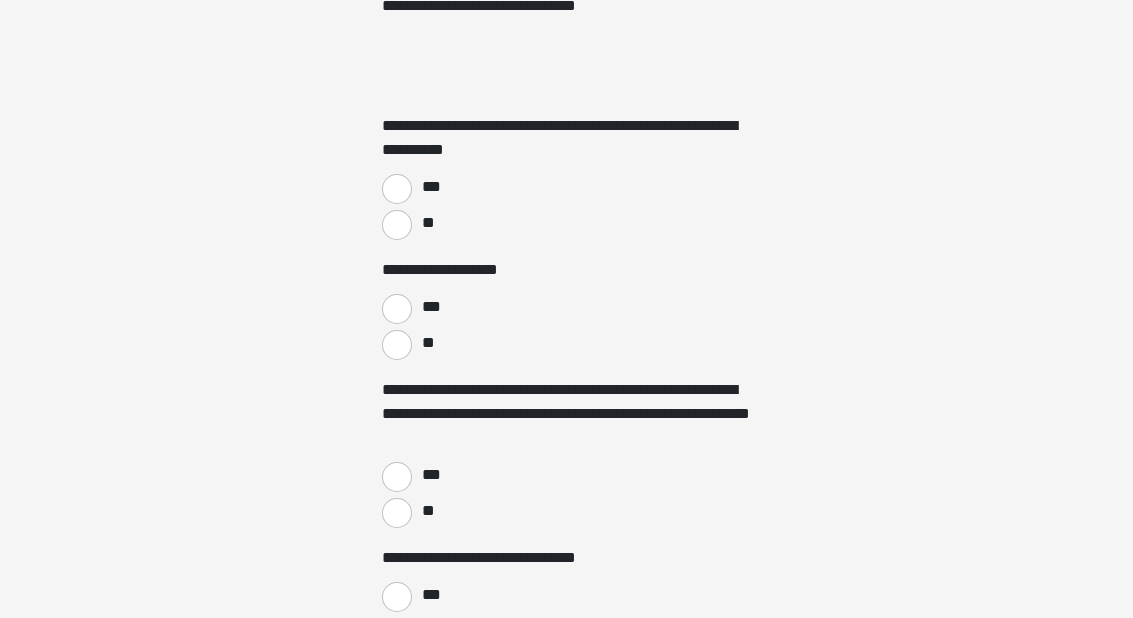 scroll, scrollTop: 640, scrollLeft: 0, axis: vertical 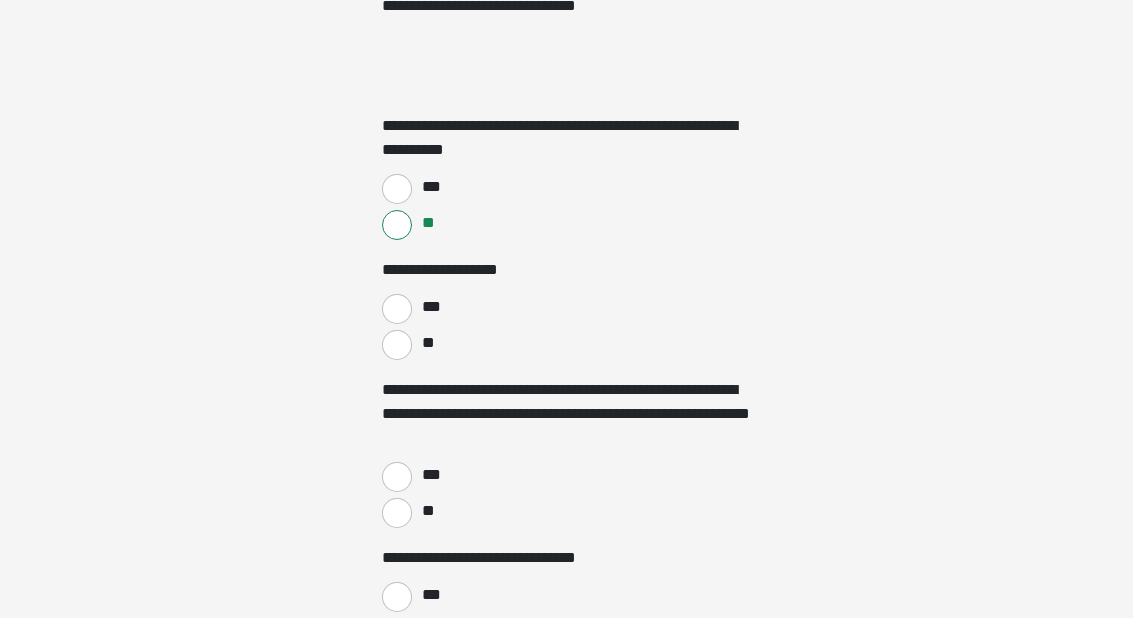 click on "**" at bounding box center [397, 345] 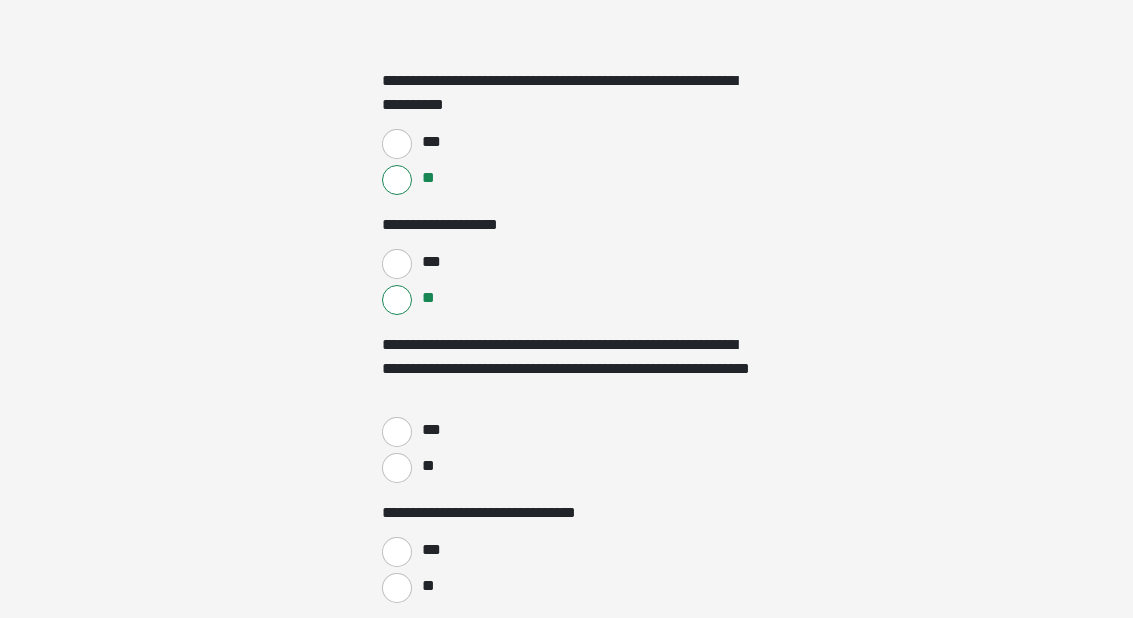 scroll, scrollTop: 690, scrollLeft: 0, axis: vertical 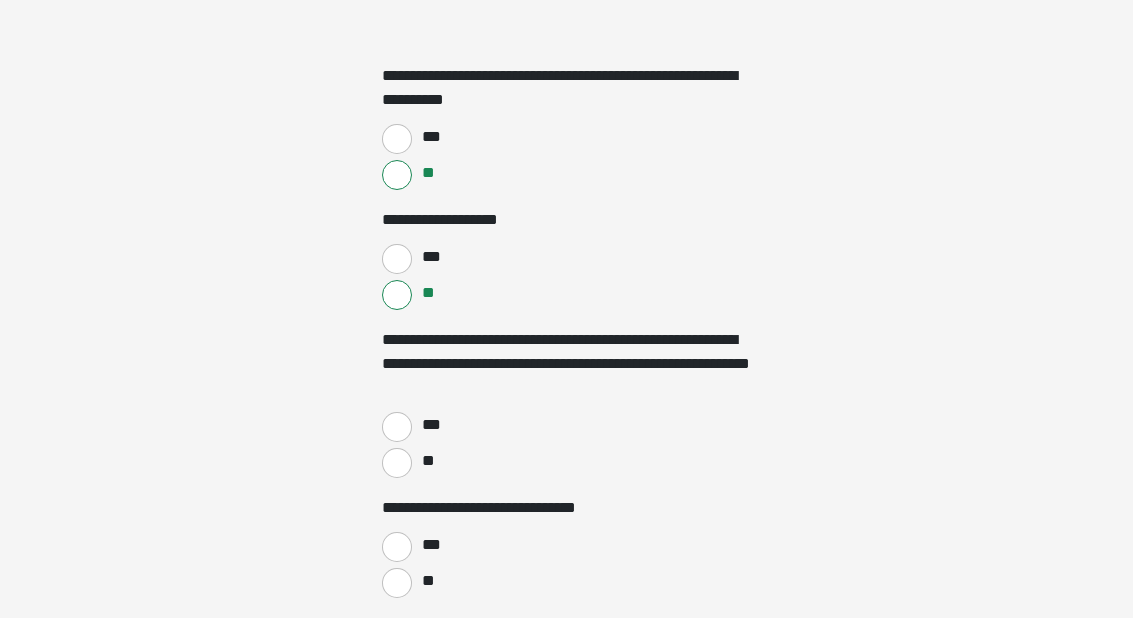 click on "**" at bounding box center [397, 463] 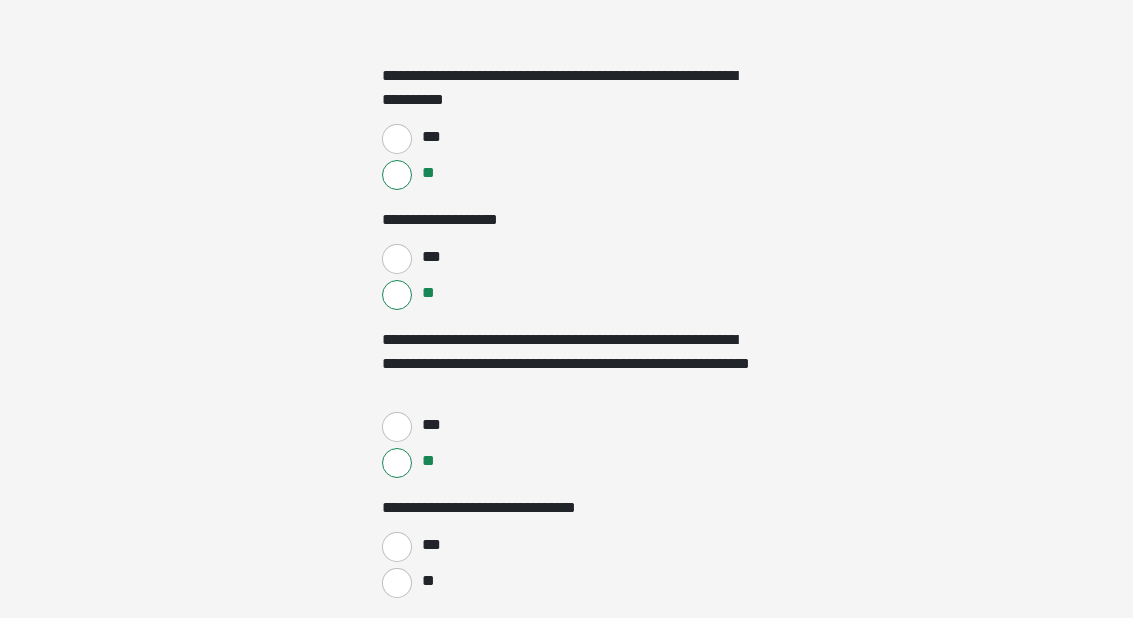 click on "**" at bounding box center (397, 583) 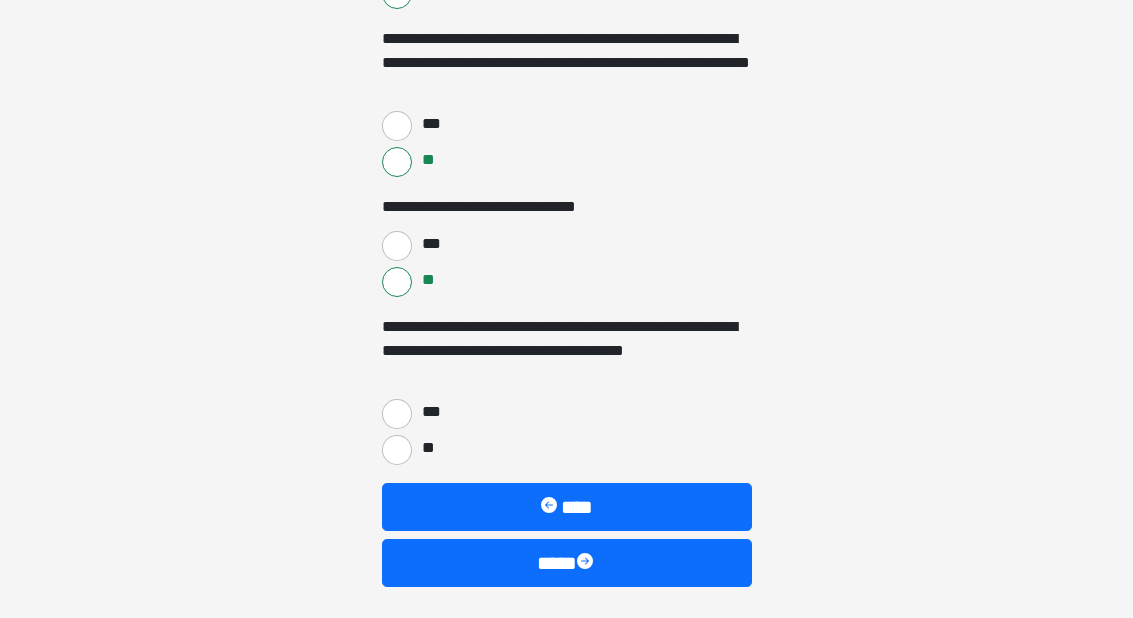 scroll, scrollTop: 990, scrollLeft: 0, axis: vertical 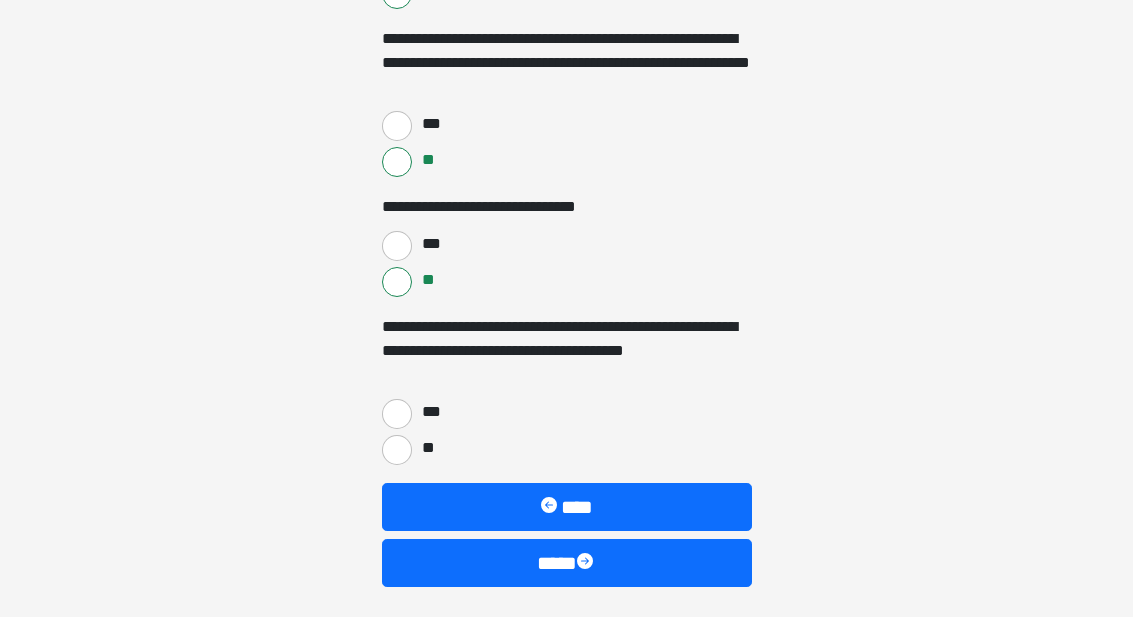 click on "***" at bounding box center [397, 415] 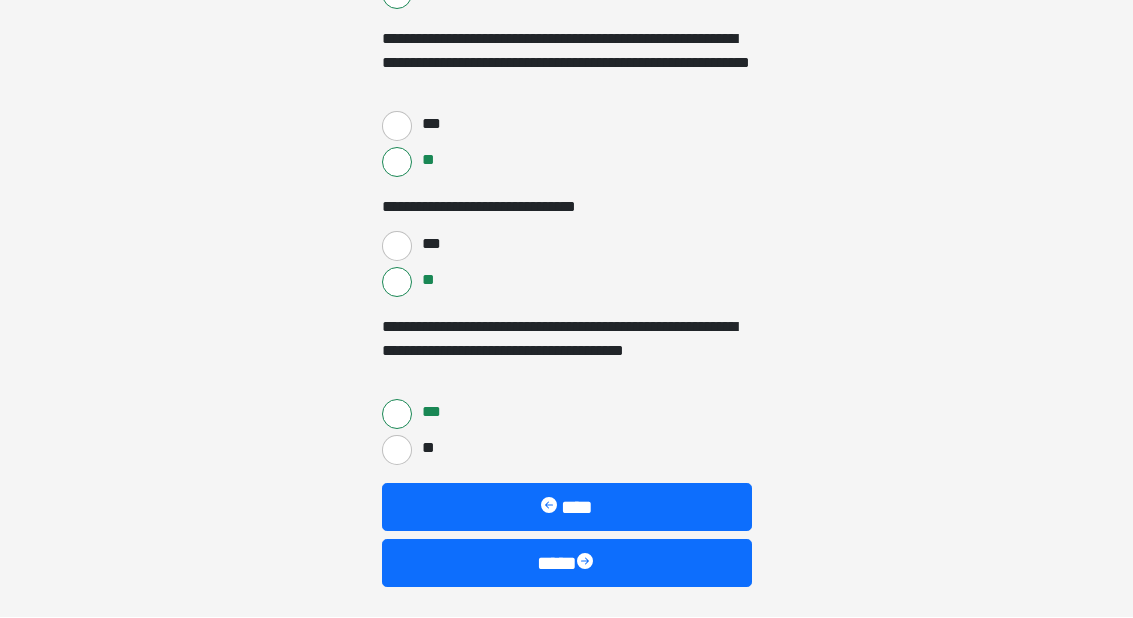 click at bounding box center [587, 564] 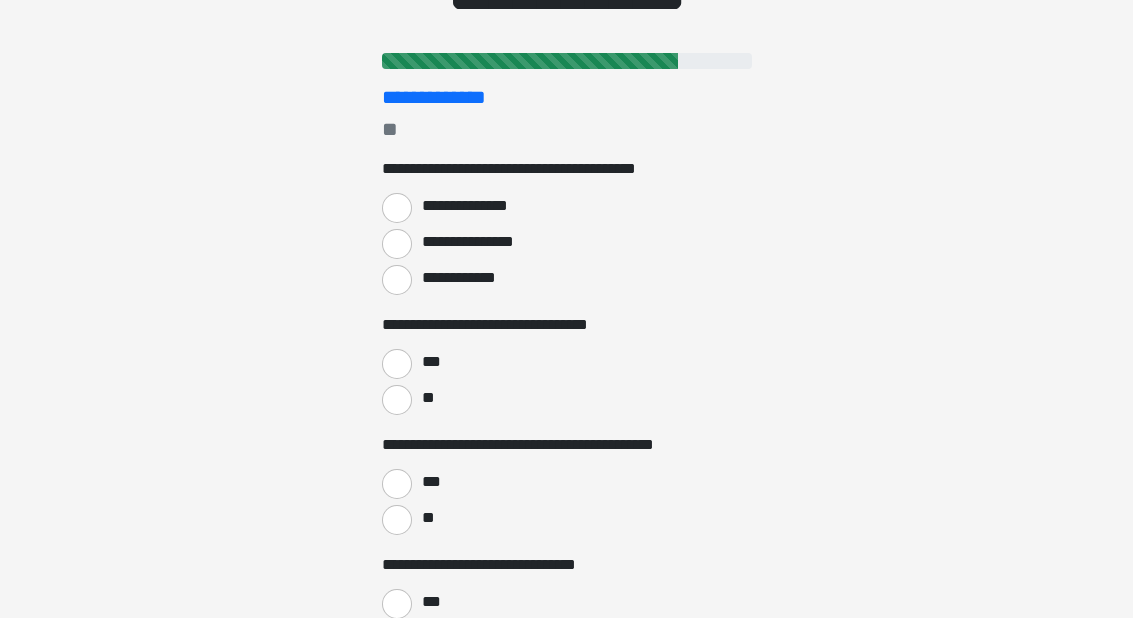 scroll, scrollTop: 213, scrollLeft: 0, axis: vertical 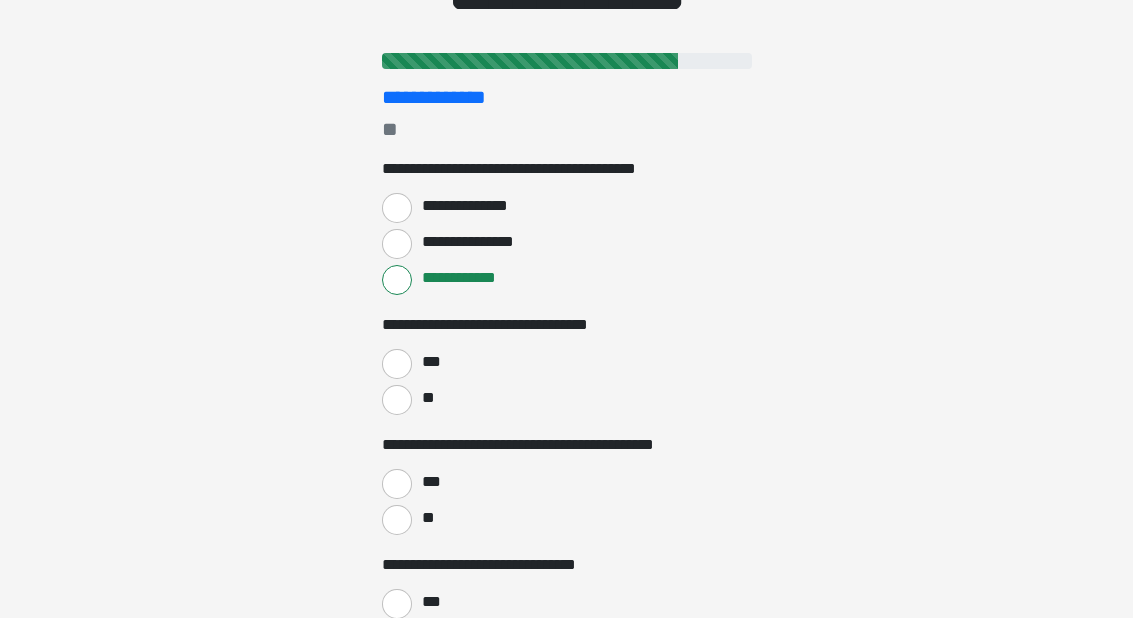 click on "***" at bounding box center (397, 364) 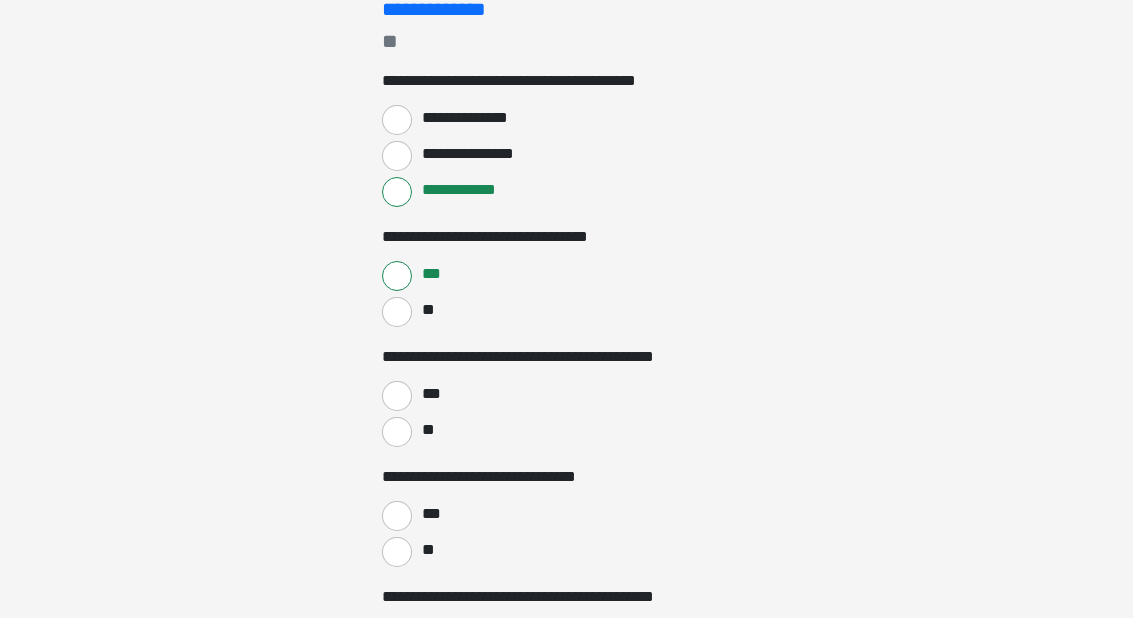 scroll, scrollTop: 354, scrollLeft: 0, axis: vertical 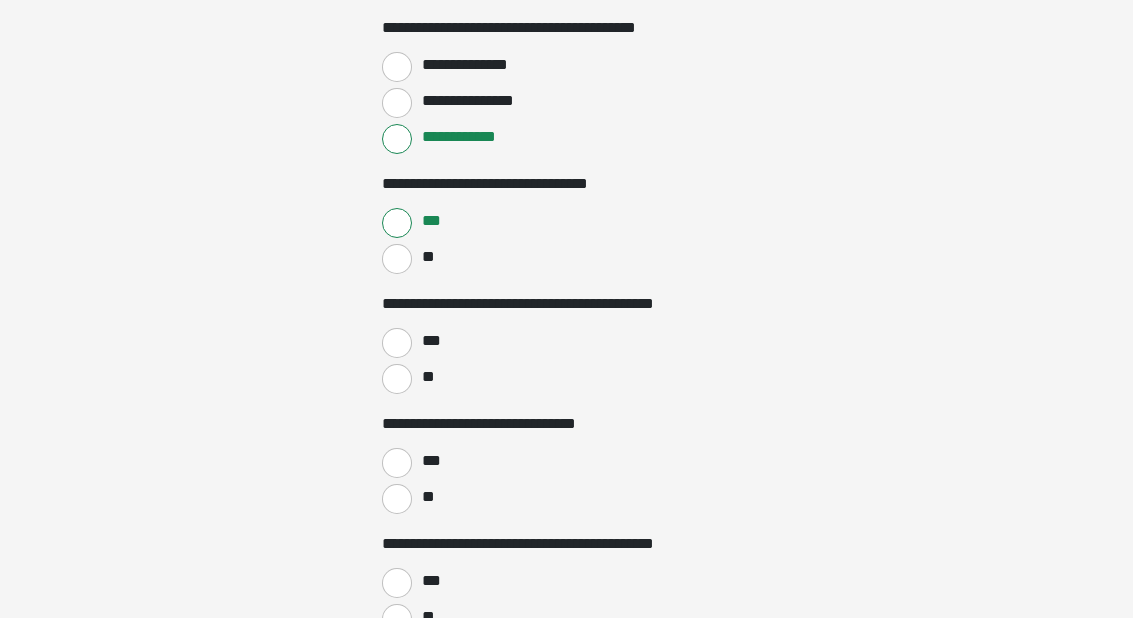 click on "***" at bounding box center (397, 343) 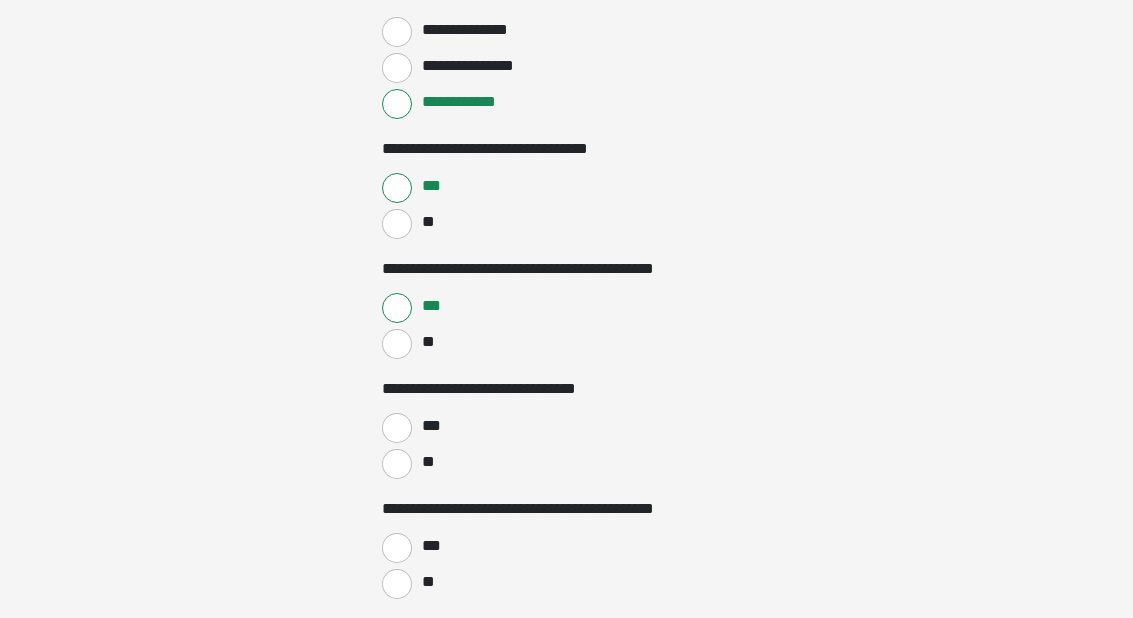scroll, scrollTop: 389, scrollLeft: 0, axis: vertical 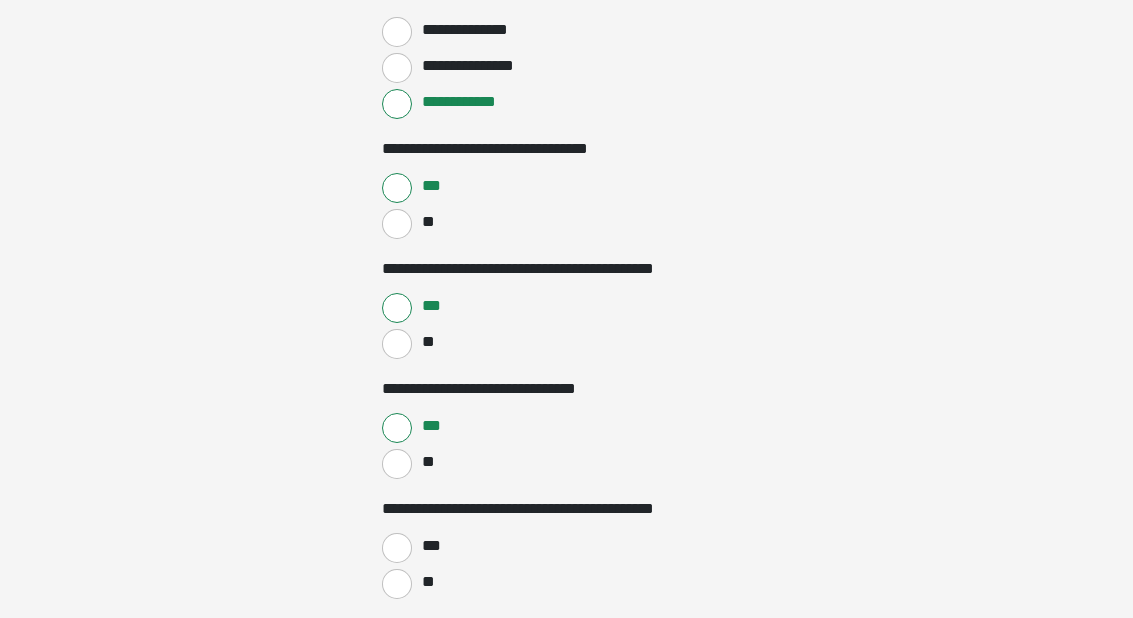 click on "**" at bounding box center (397, 344) 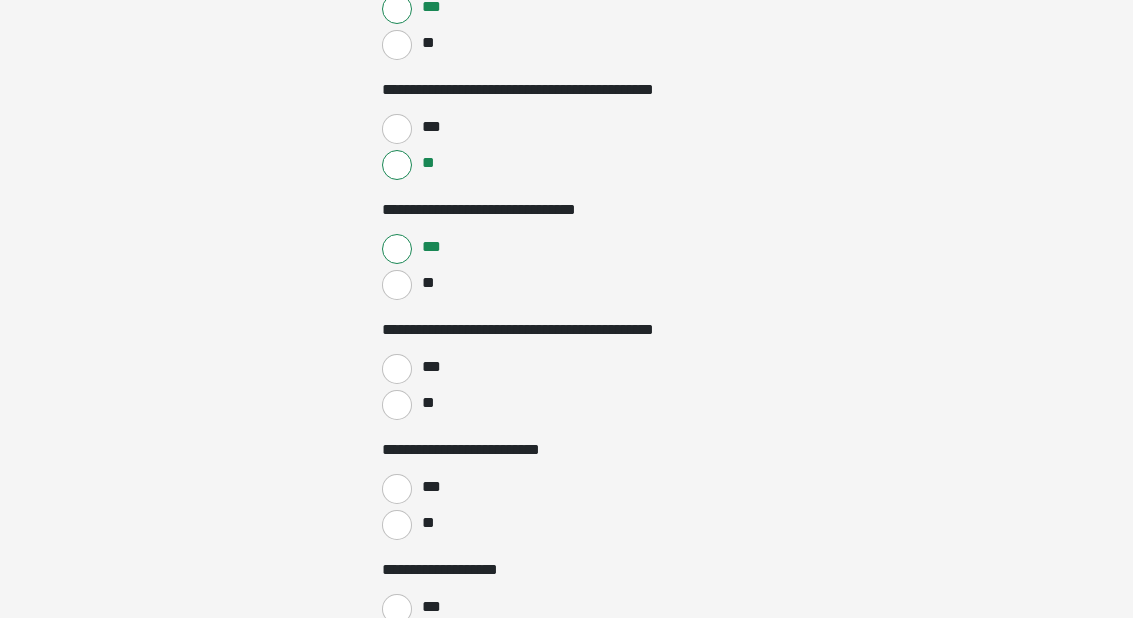 scroll, scrollTop: 580, scrollLeft: 0, axis: vertical 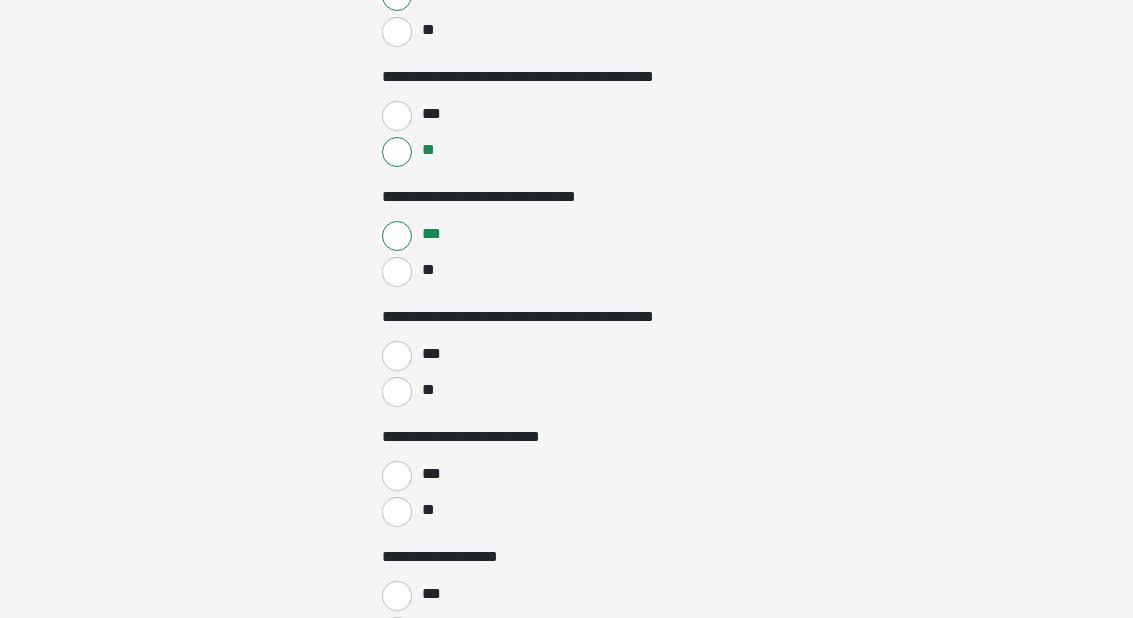 click on "***" at bounding box center (397, 356) 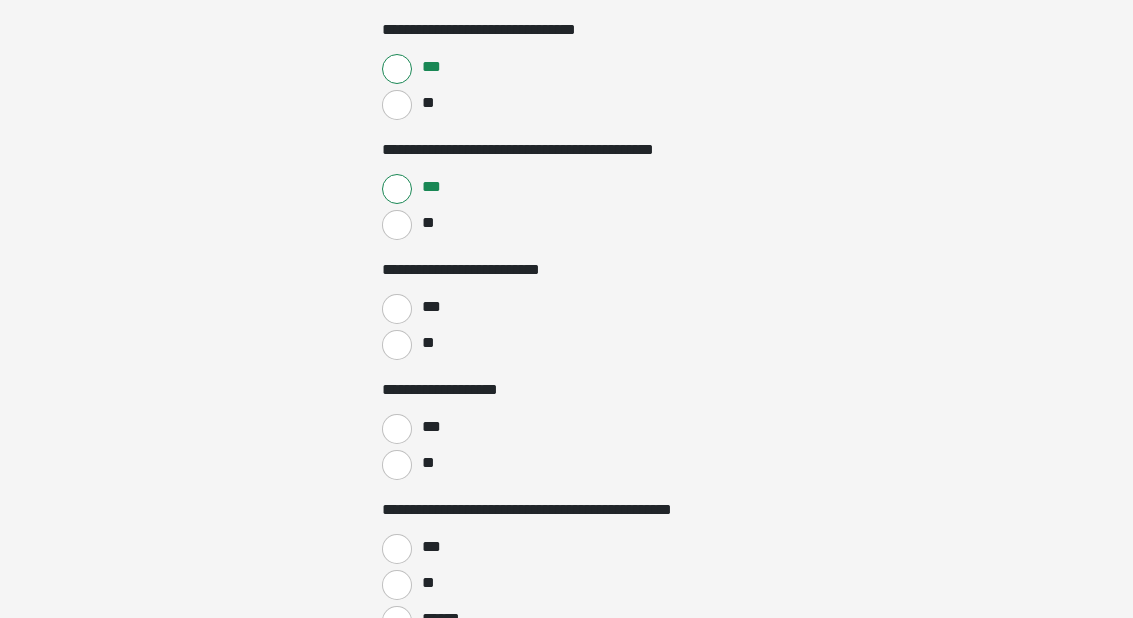scroll, scrollTop: 748, scrollLeft: 0, axis: vertical 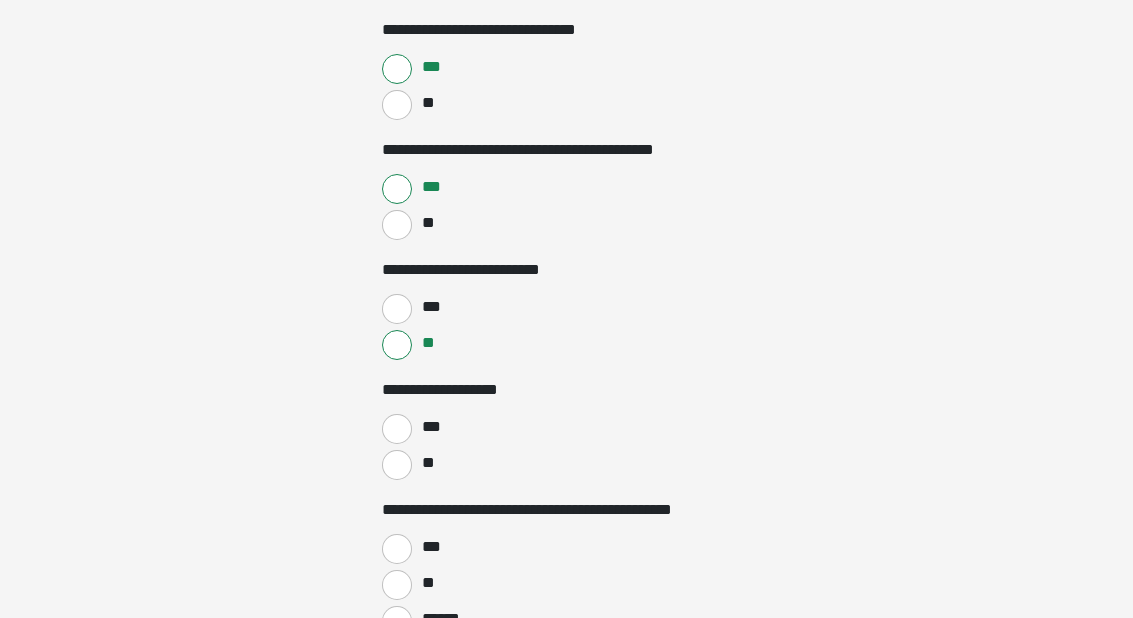 click on "**" at bounding box center [397, 465] 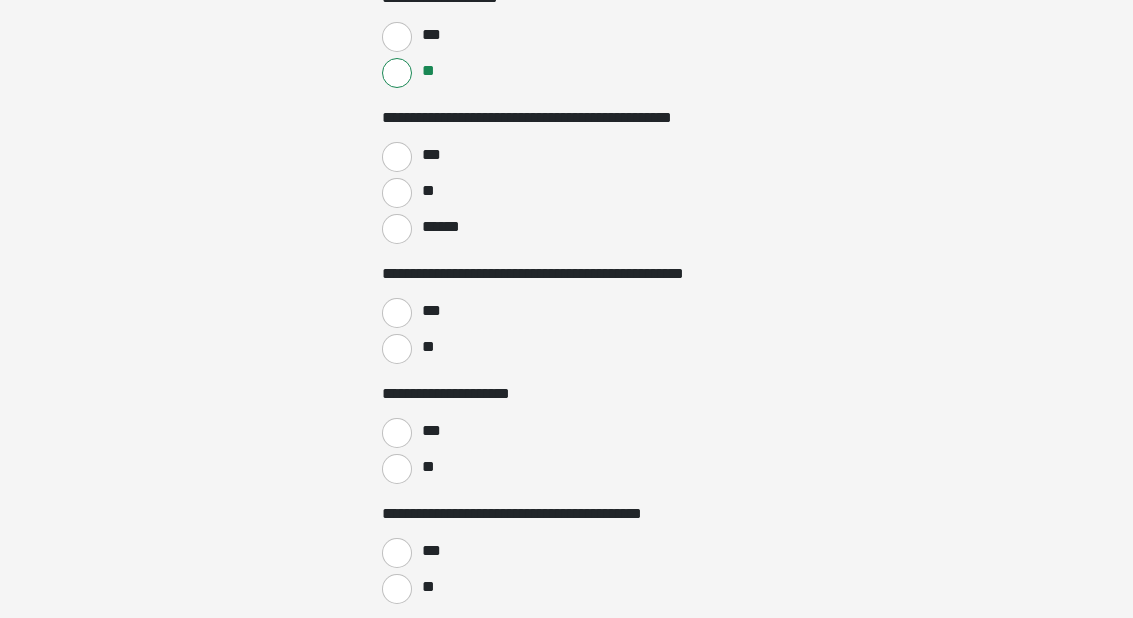 click on "**" at bounding box center [397, 193] 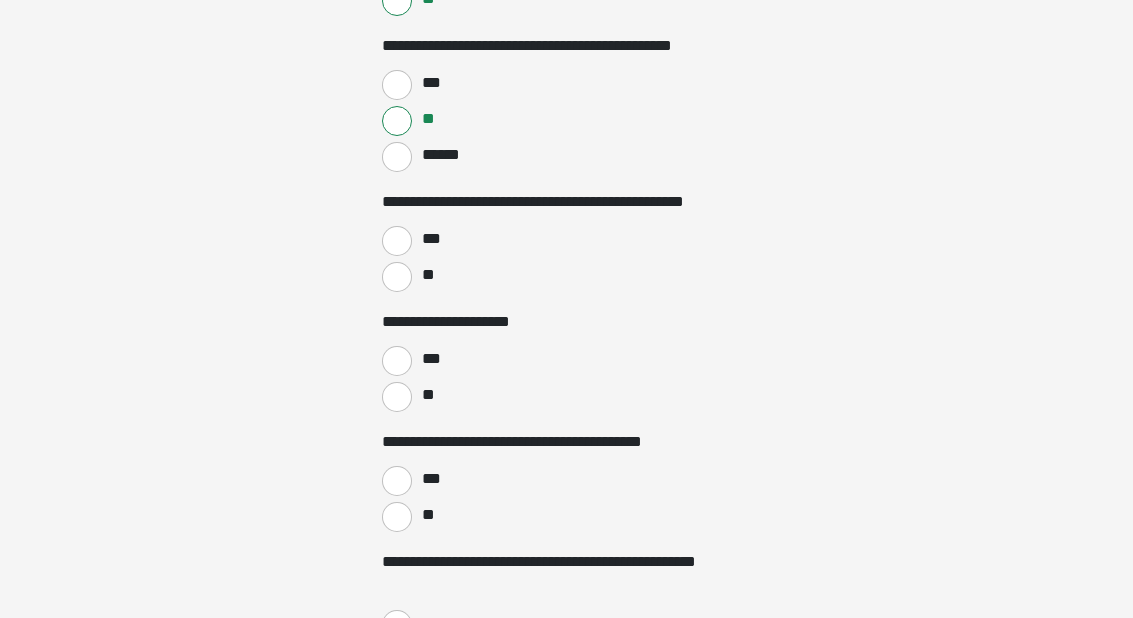 scroll, scrollTop: 1212, scrollLeft: 0, axis: vertical 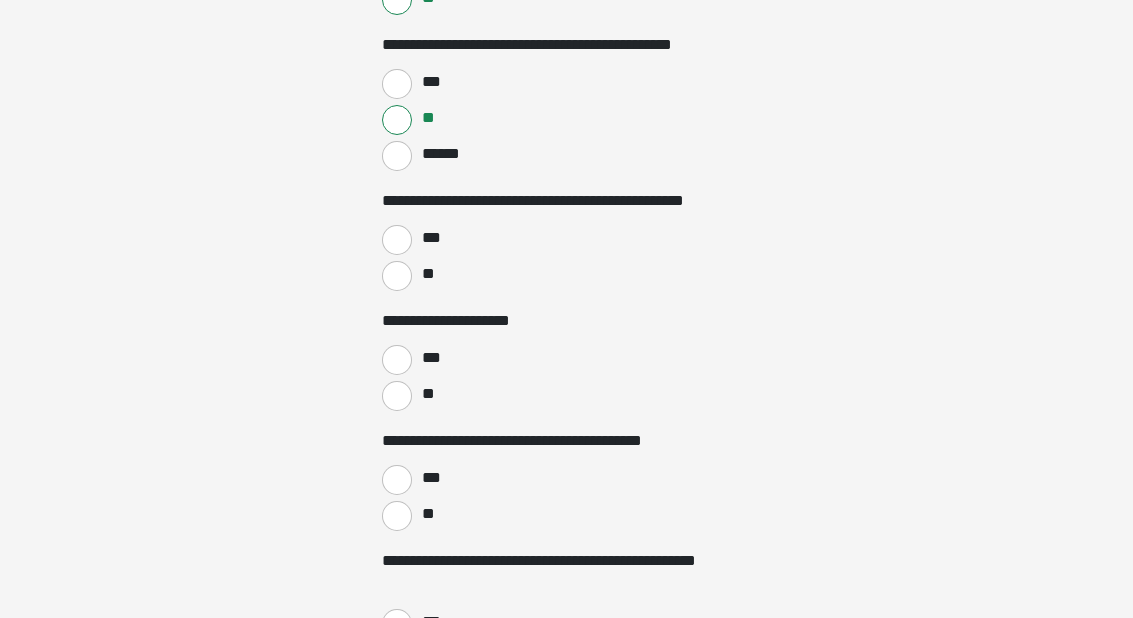 click on "***" at bounding box center [397, 241] 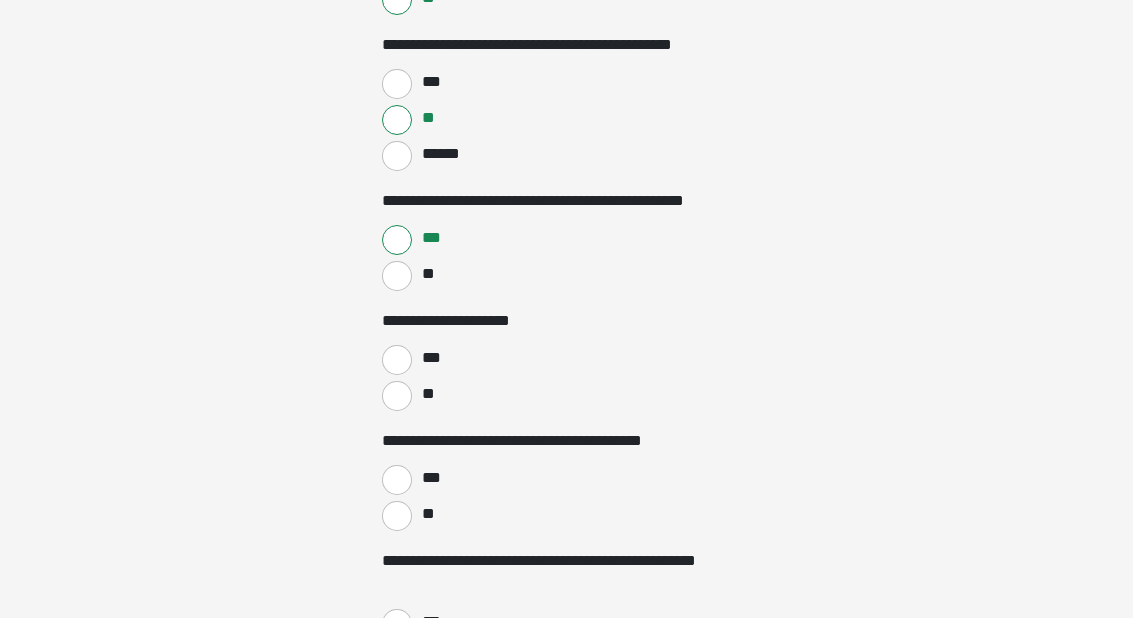 click on "**" at bounding box center [397, 396] 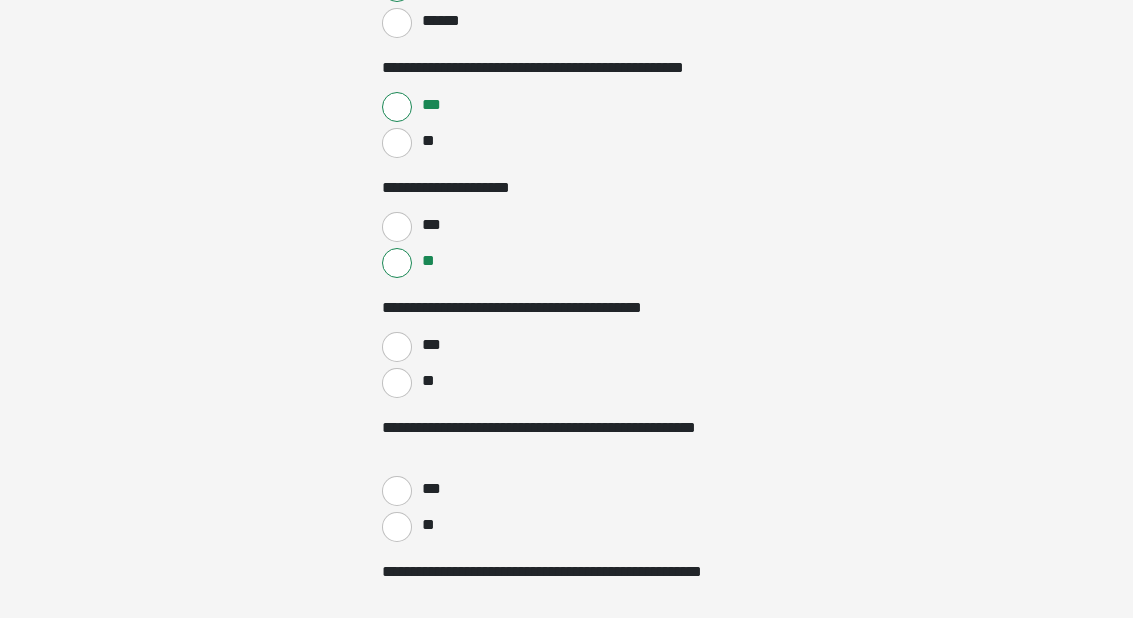 click on "**" at bounding box center [397, 383] 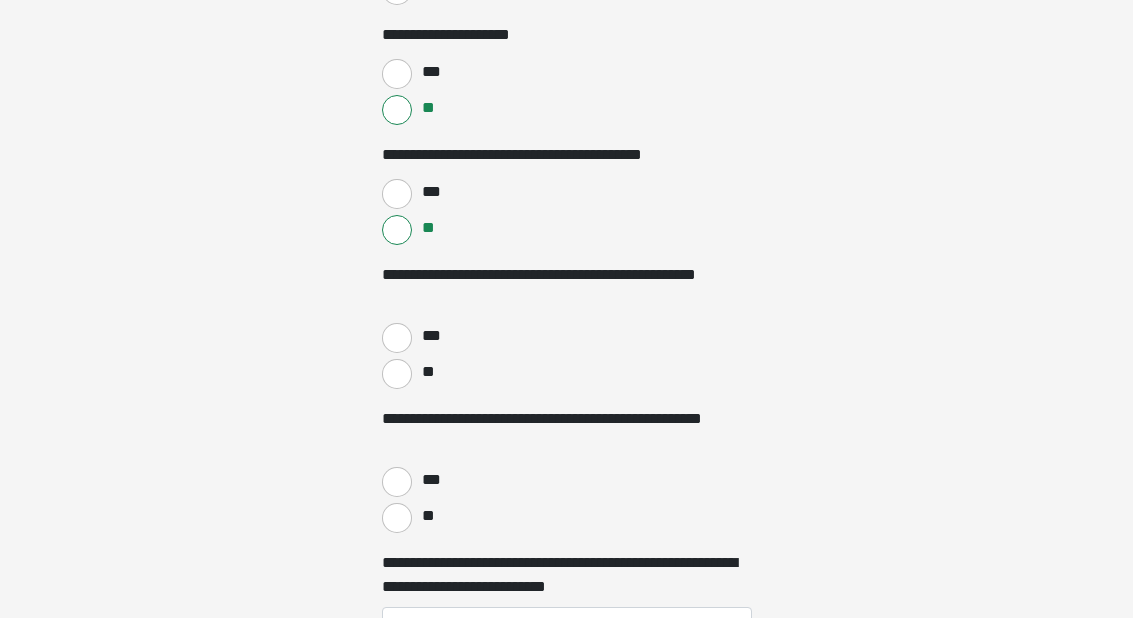 scroll, scrollTop: 1501, scrollLeft: 0, axis: vertical 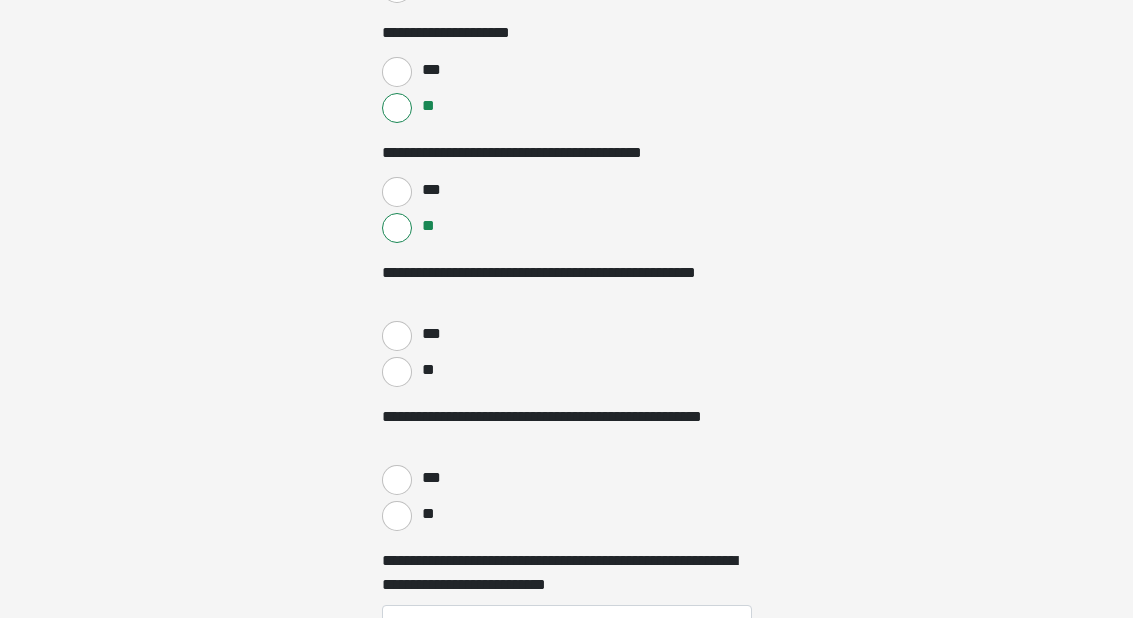 click on "**" at bounding box center (397, 372) 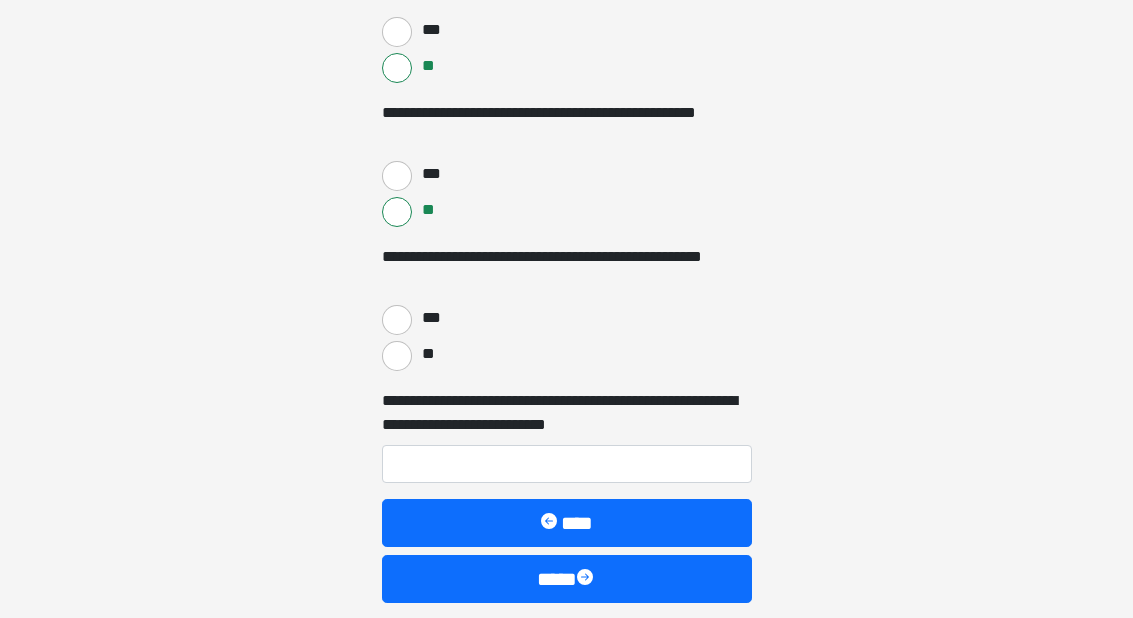 scroll, scrollTop: 1676, scrollLeft: 0, axis: vertical 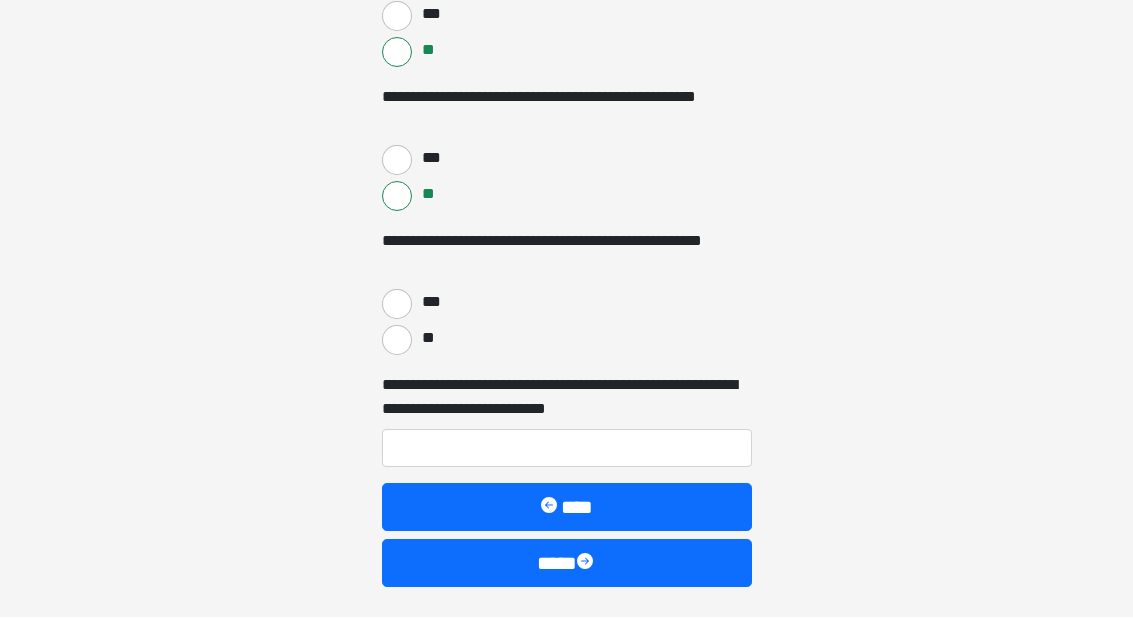 click on "**" at bounding box center (397, 341) 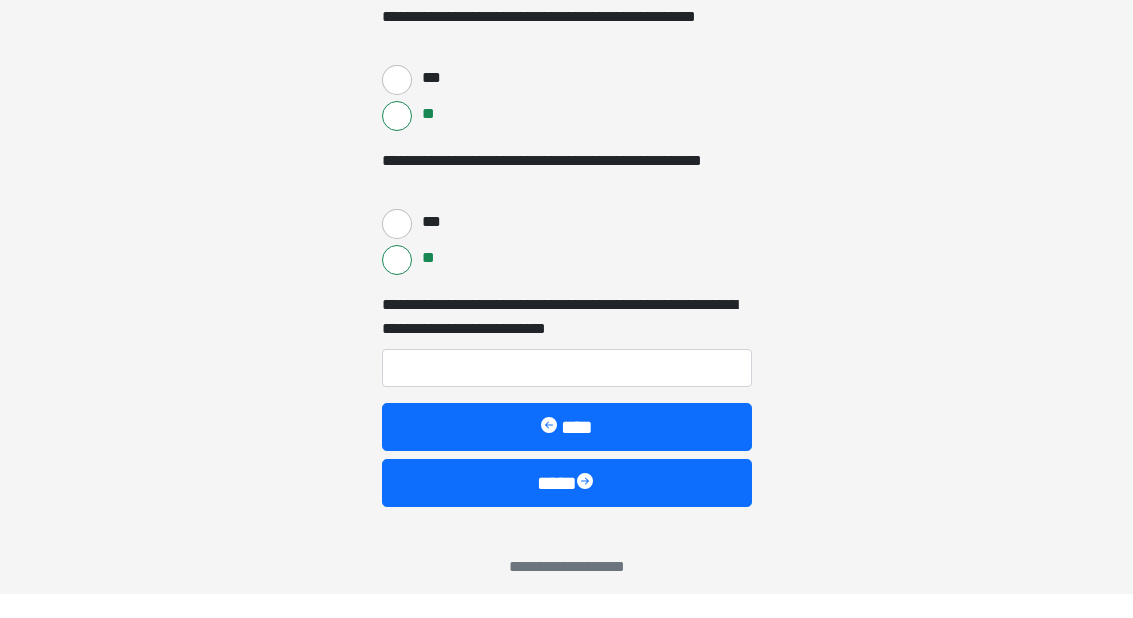 scroll, scrollTop: 1749, scrollLeft: 0, axis: vertical 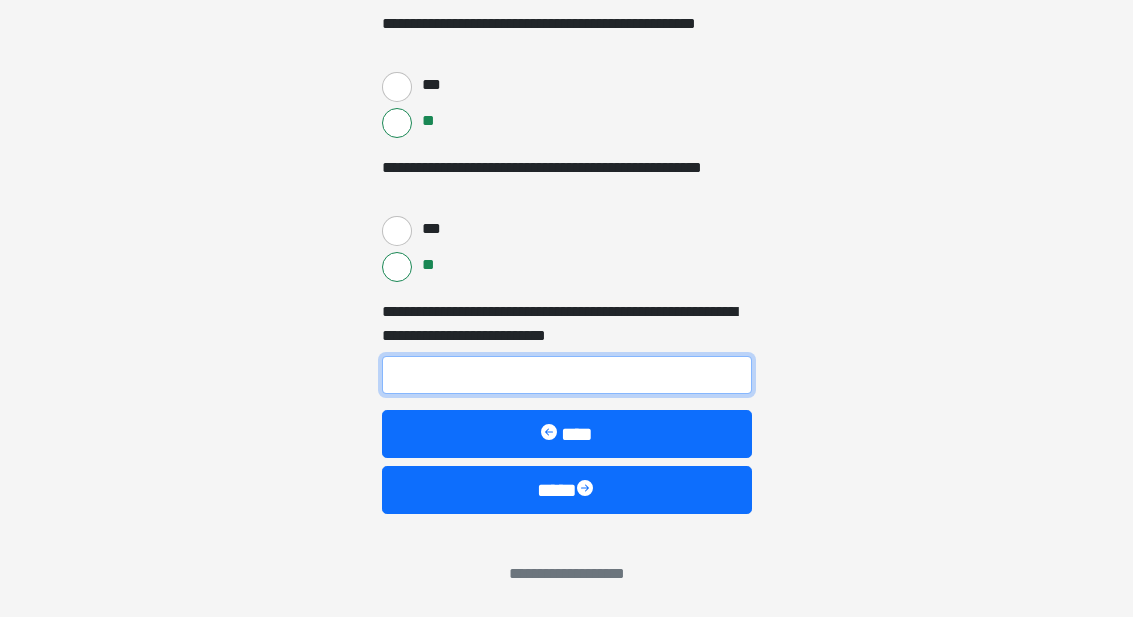click on "**********" at bounding box center (567, 376) 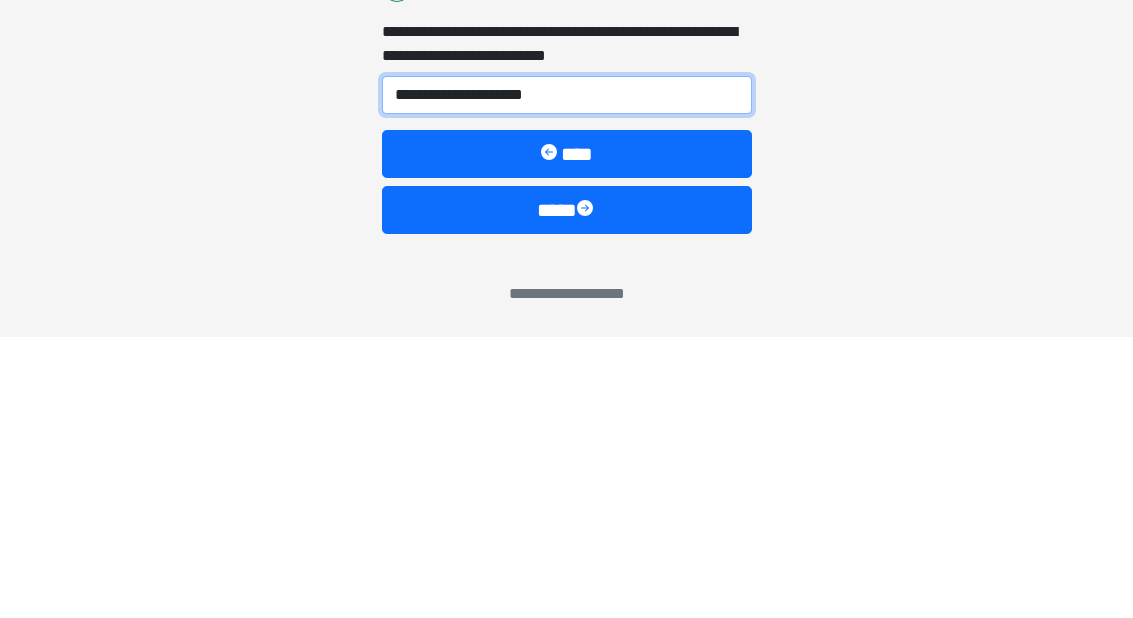 type on "**********" 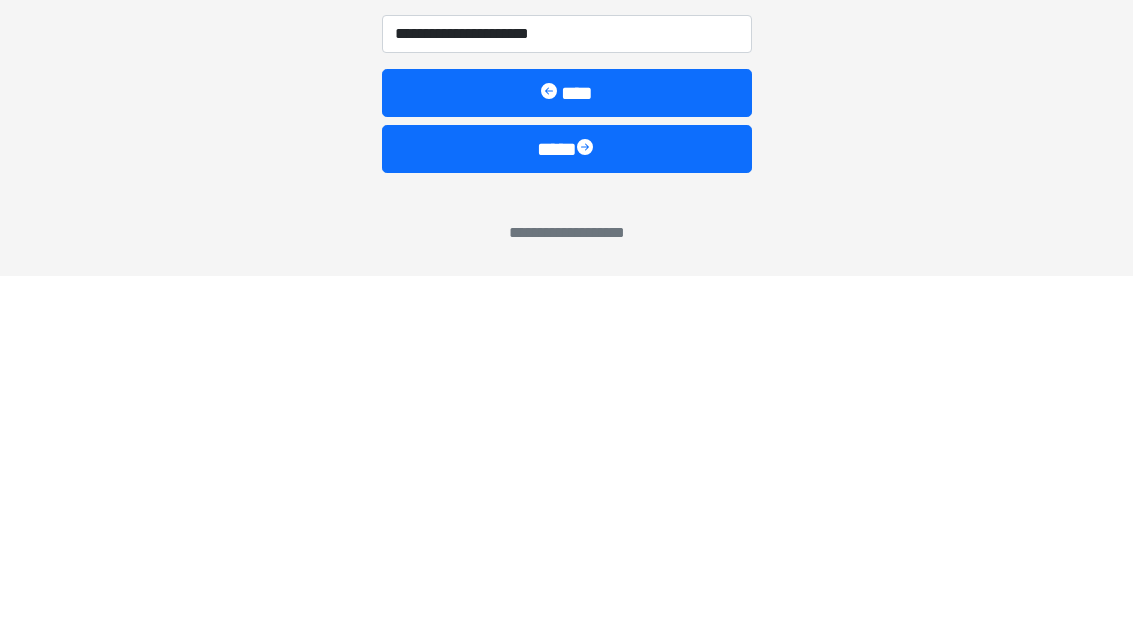 click on "****" at bounding box center (567, 491) 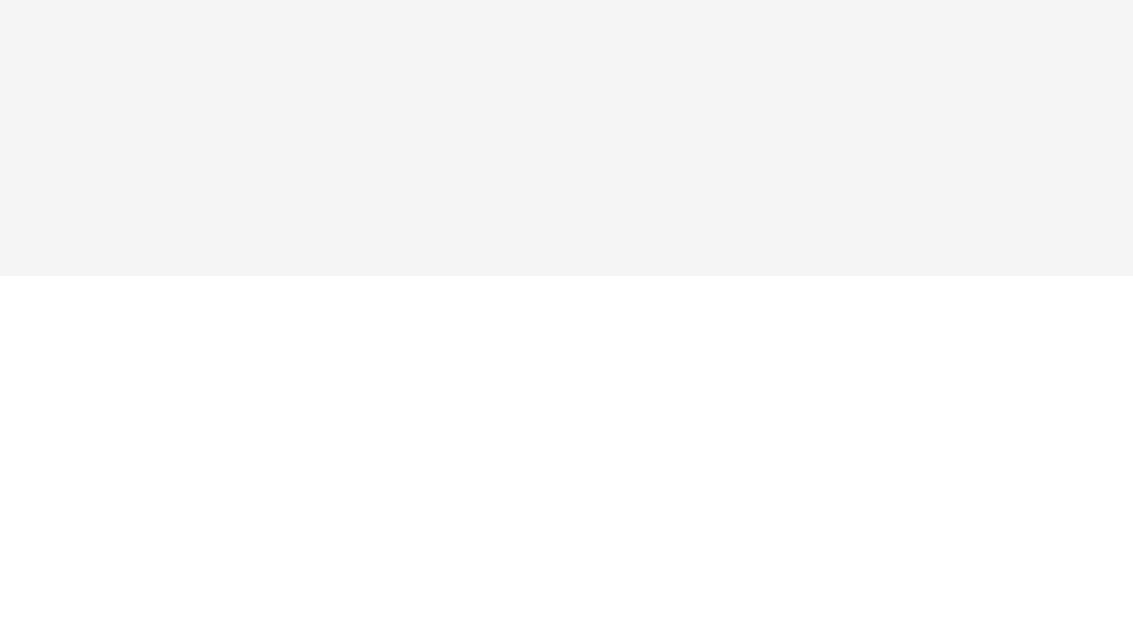 scroll, scrollTop: 149, scrollLeft: 0, axis: vertical 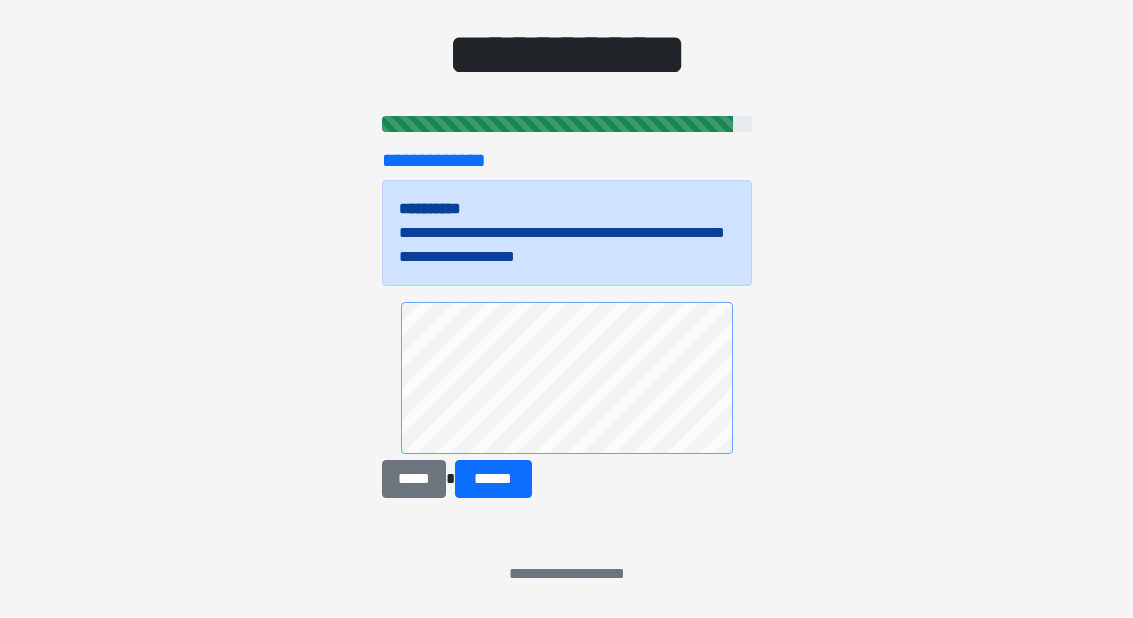 click on "******" at bounding box center (493, 480) 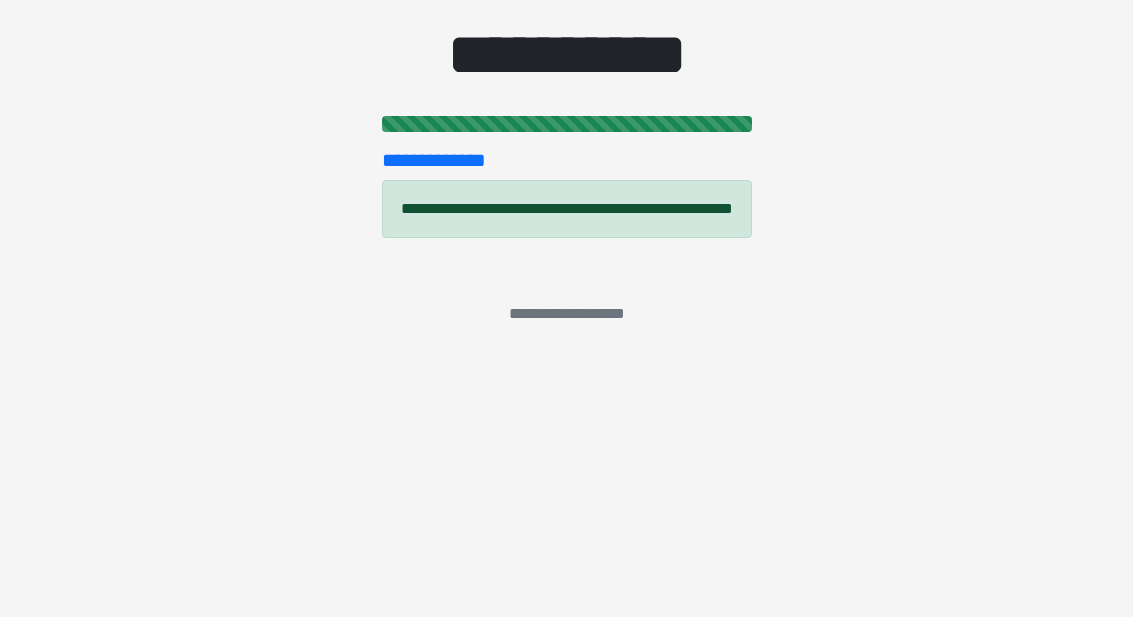 scroll, scrollTop: 0, scrollLeft: 0, axis: both 